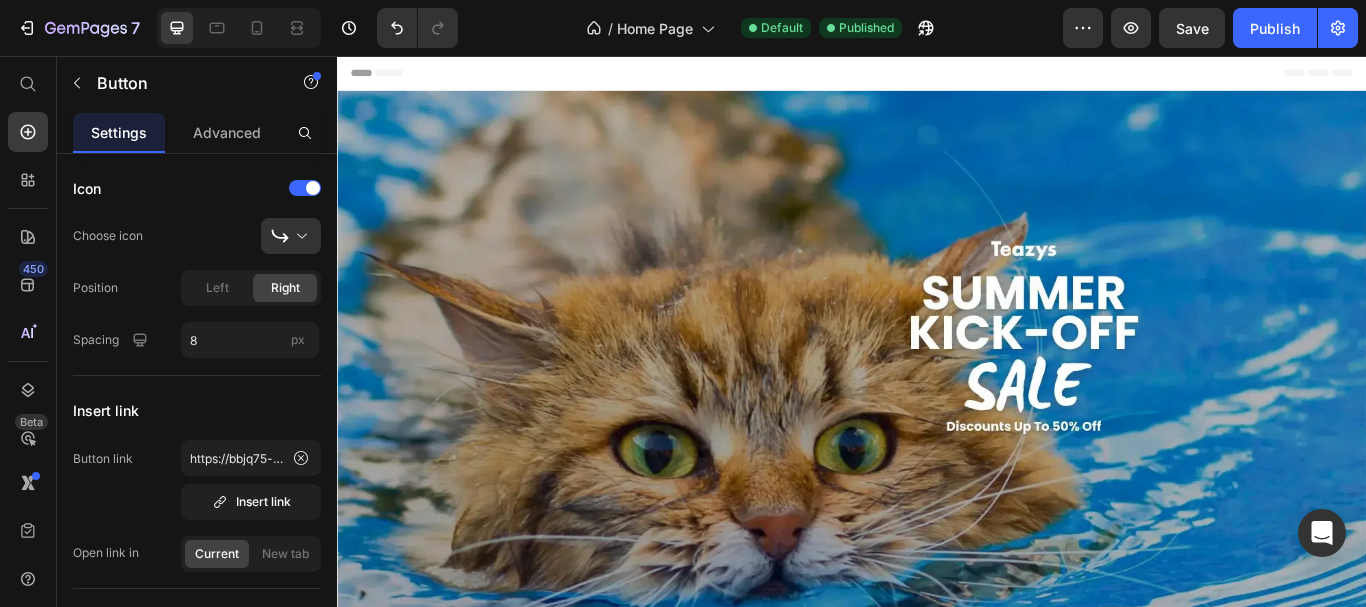 scroll, scrollTop: 0, scrollLeft: 0, axis: both 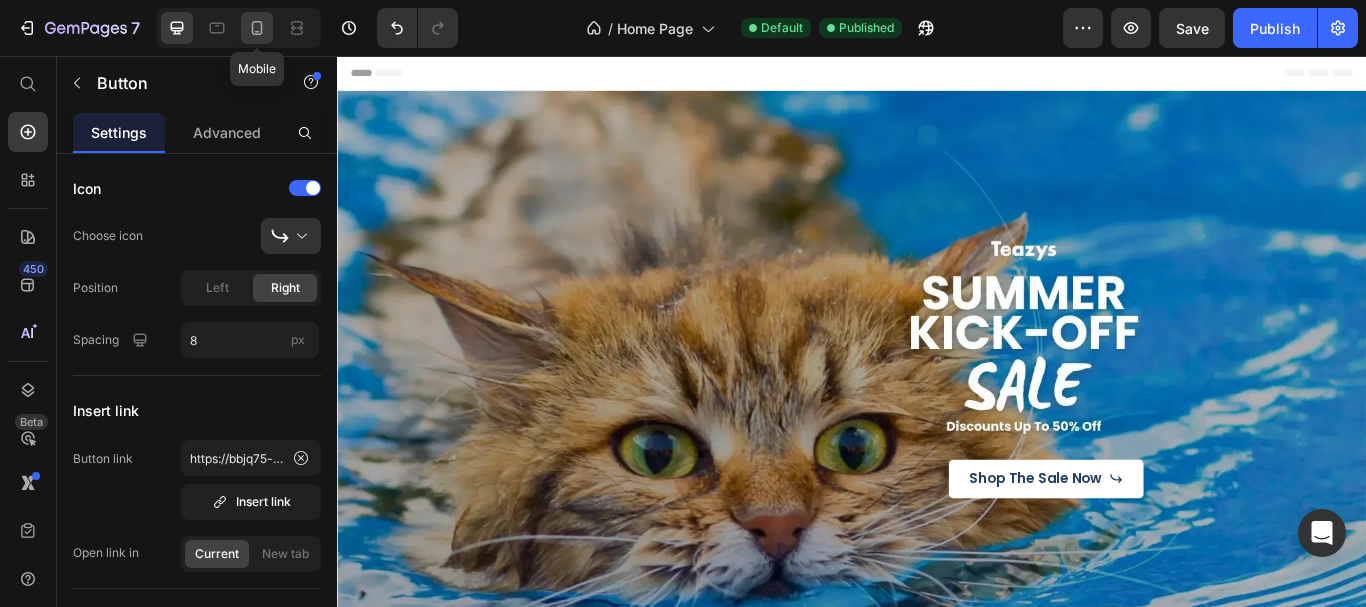 click 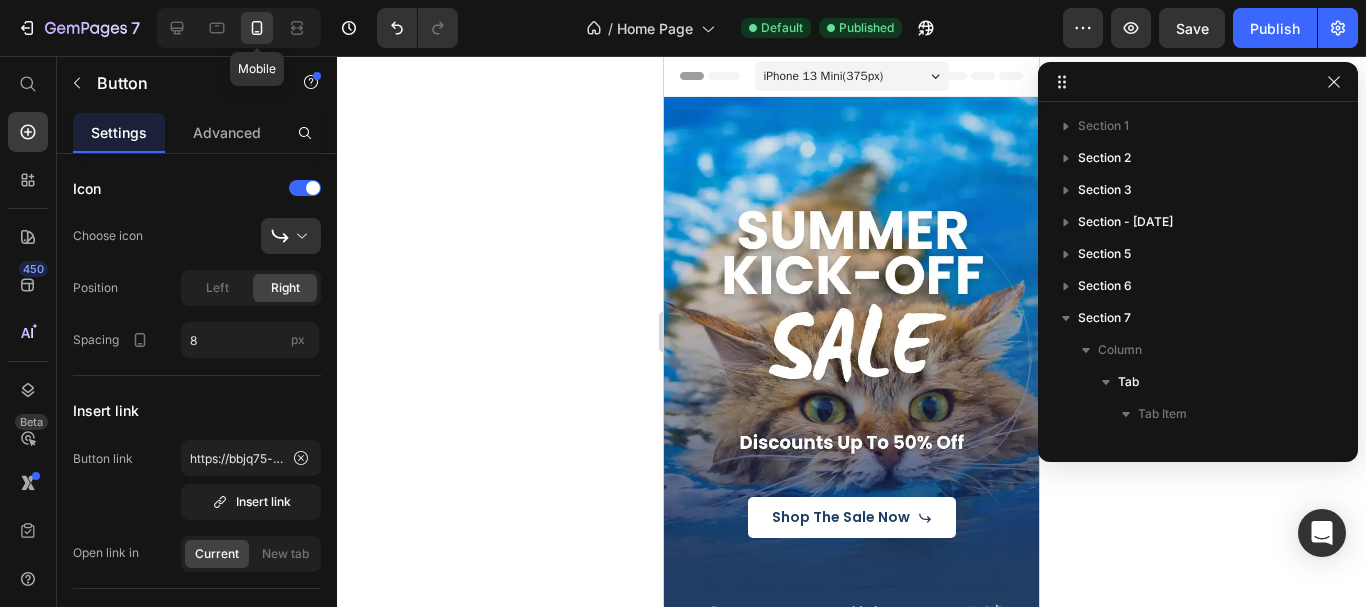 scroll, scrollTop: 694, scrollLeft: 0, axis: vertical 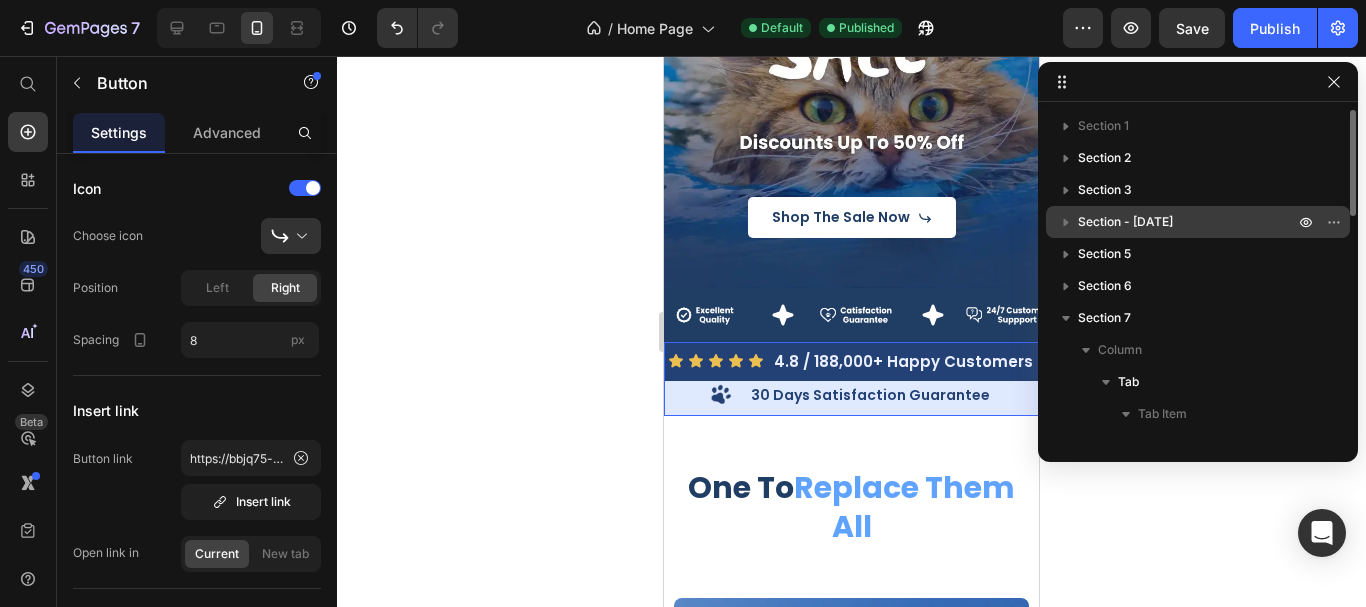 click on "Section - [DATE] [TIME]" at bounding box center (1125, 222) 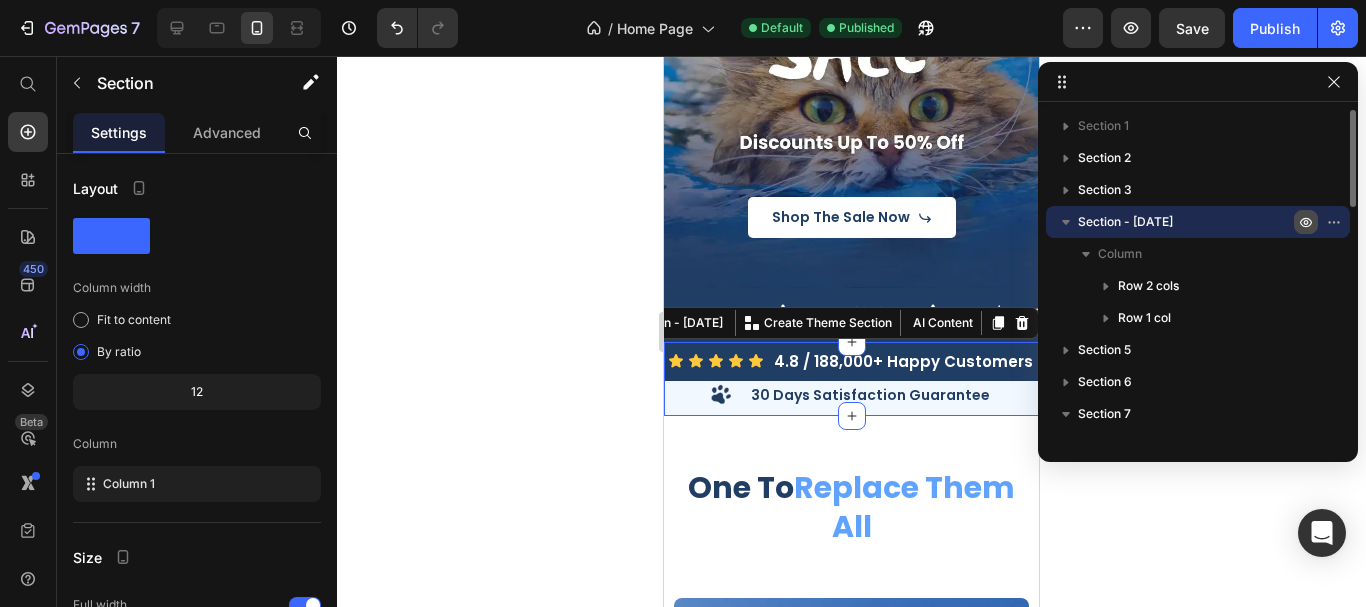 click 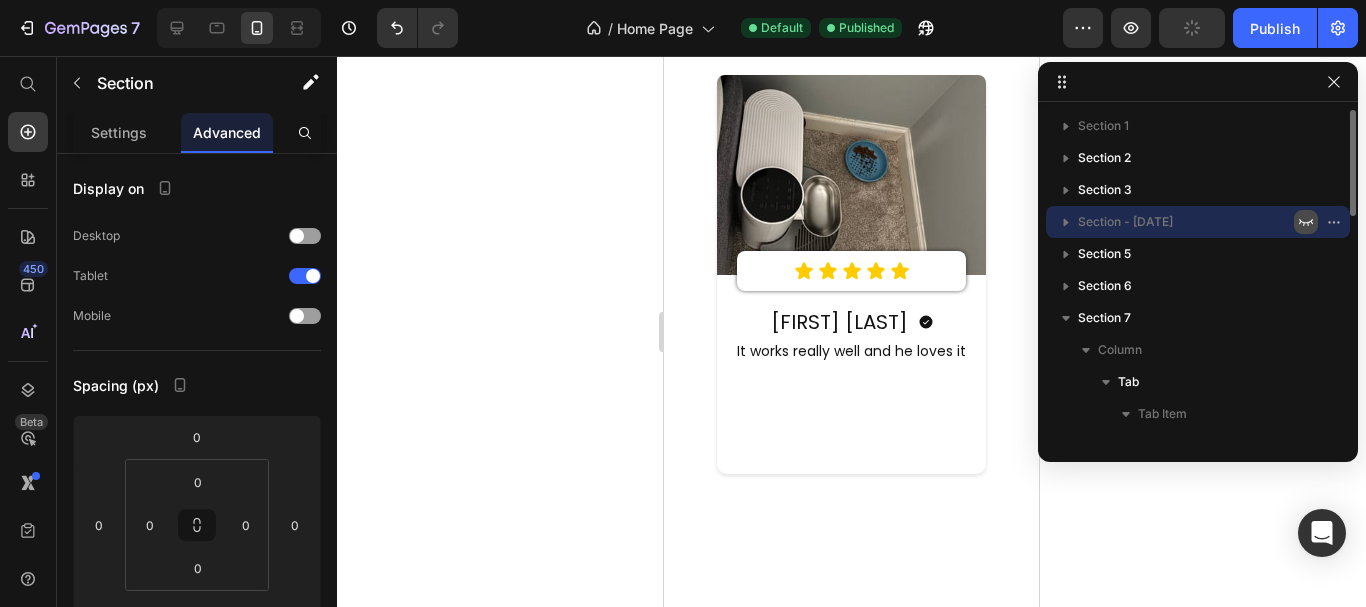 scroll, scrollTop: 5700, scrollLeft: 0, axis: vertical 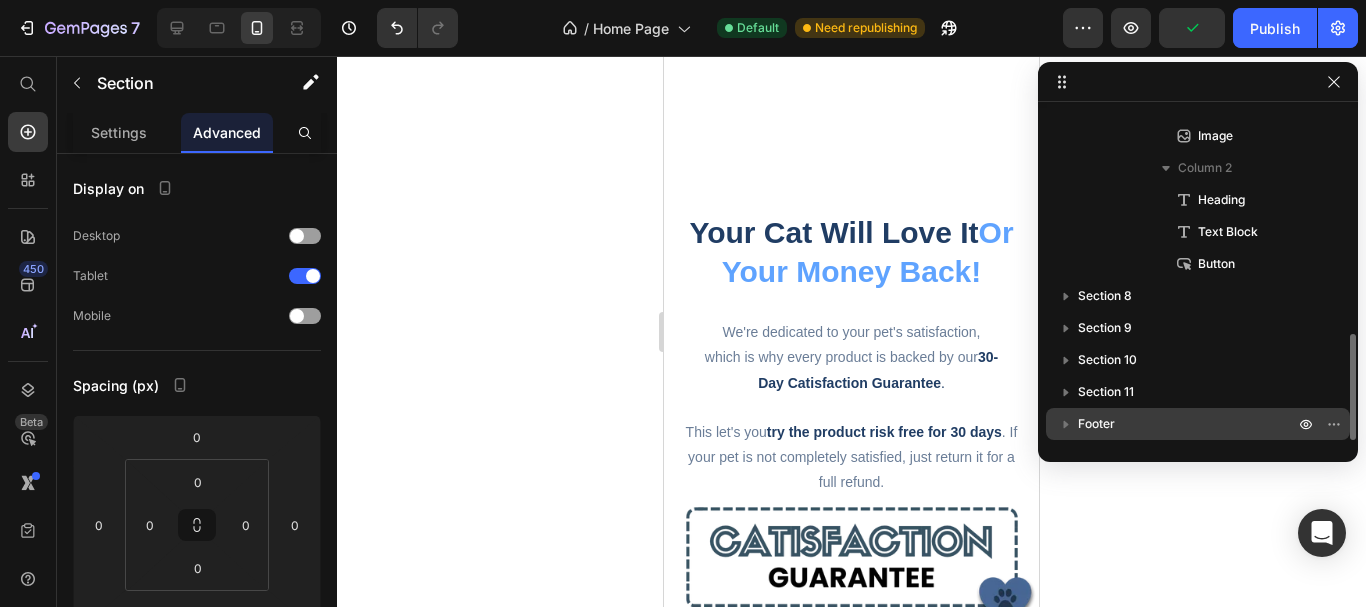 click on "Footer" at bounding box center (1188, 424) 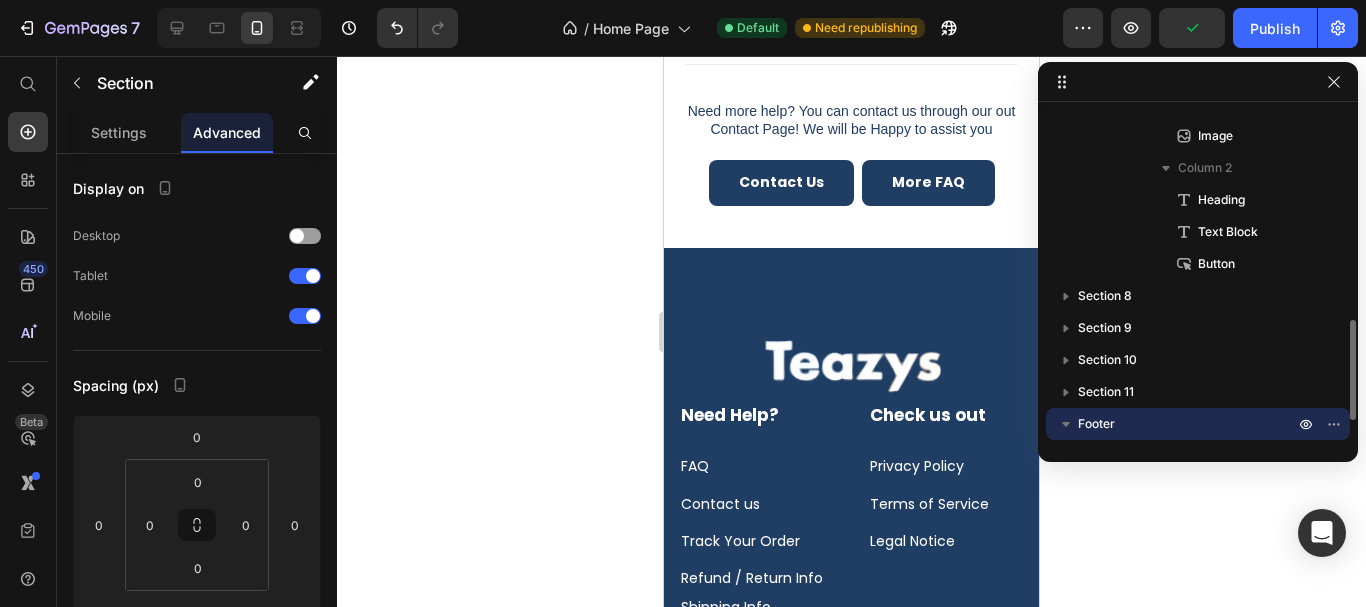 scroll, scrollTop: 6991, scrollLeft: 0, axis: vertical 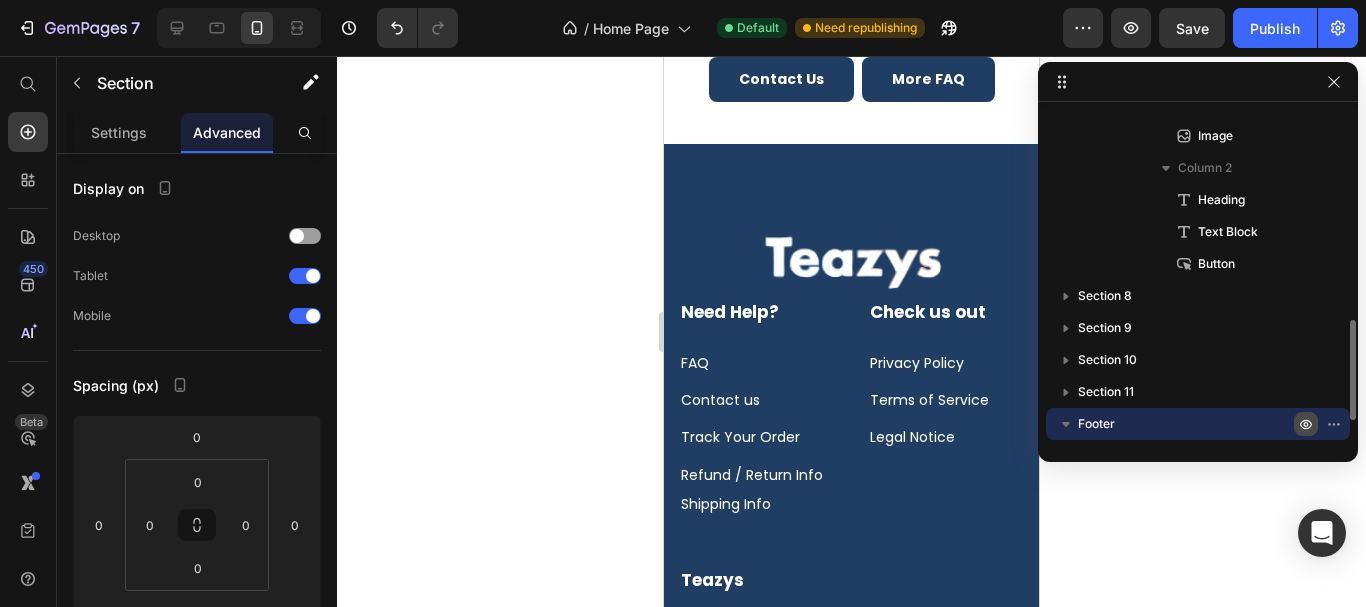 click 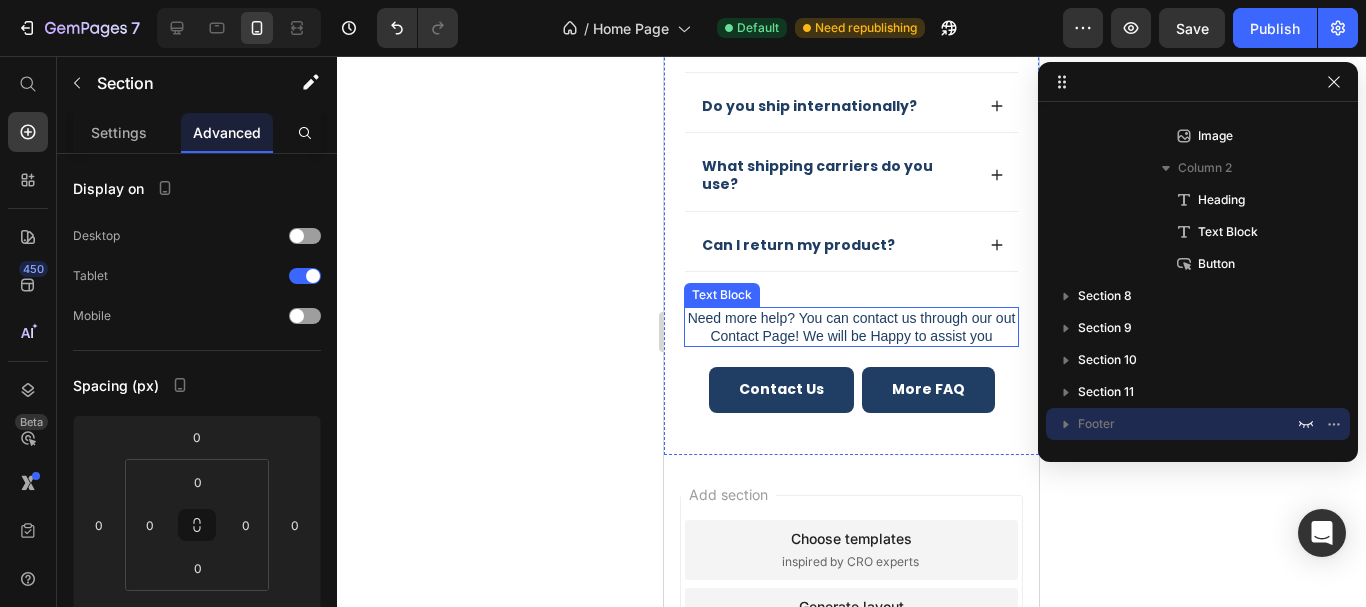 scroll, scrollTop: 6486, scrollLeft: 0, axis: vertical 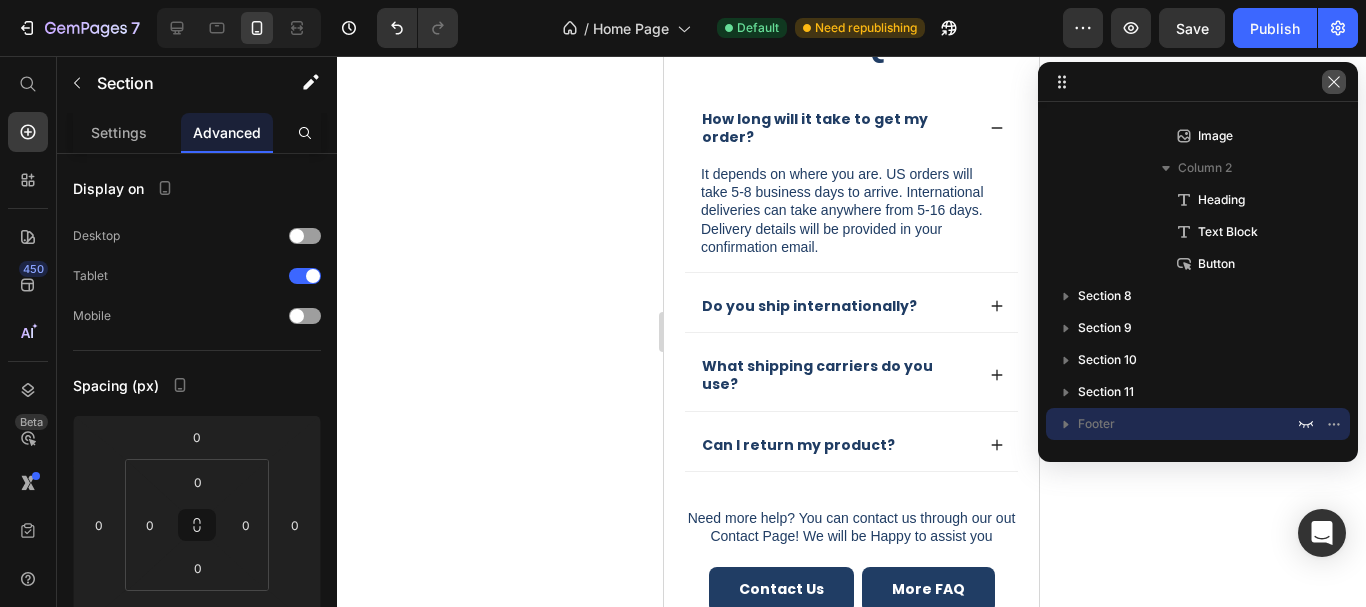 click 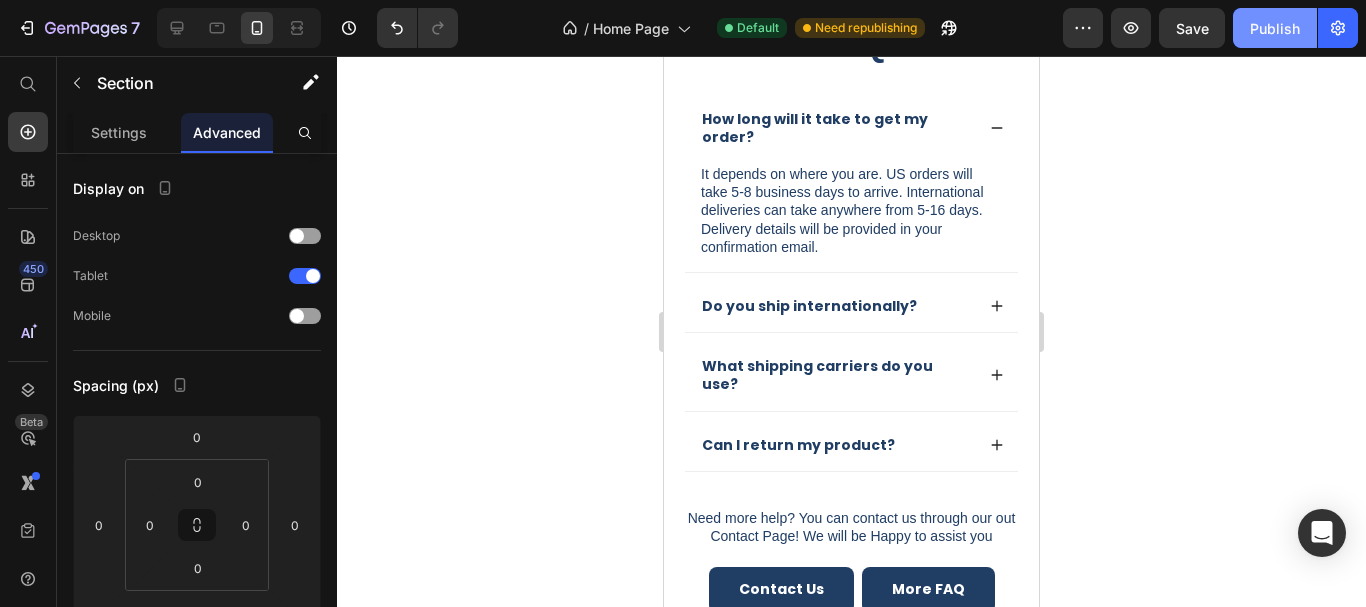 click on "Publish" at bounding box center (1275, 28) 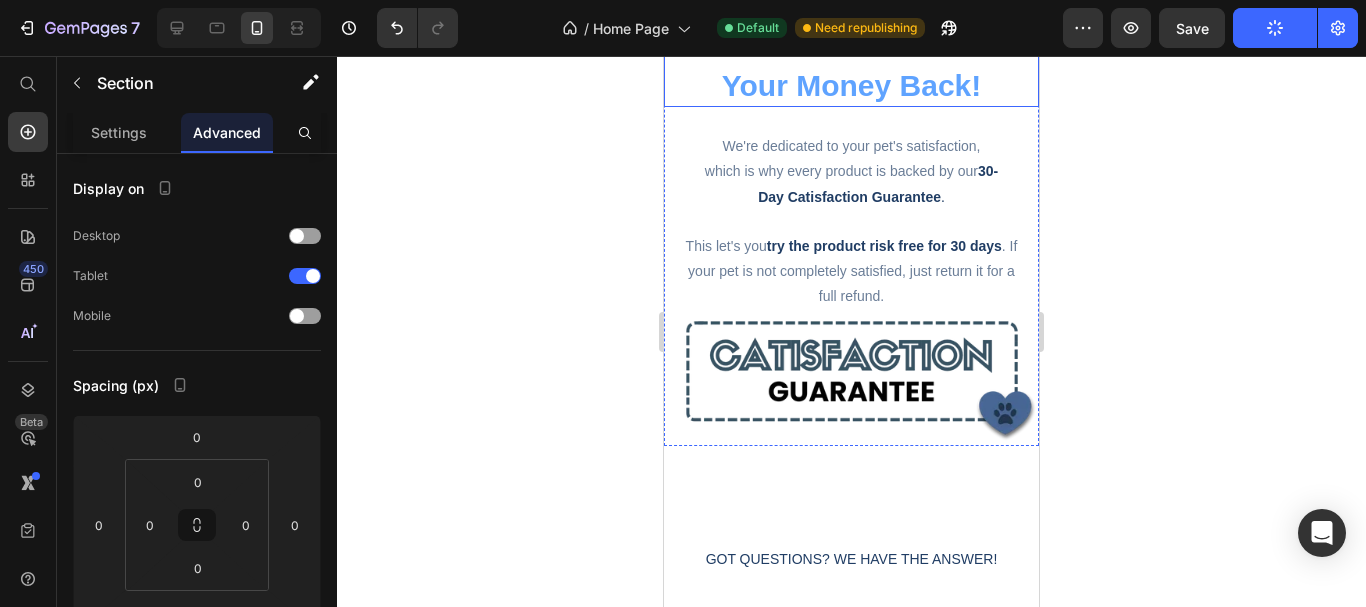 scroll, scrollTop: 5686, scrollLeft: 0, axis: vertical 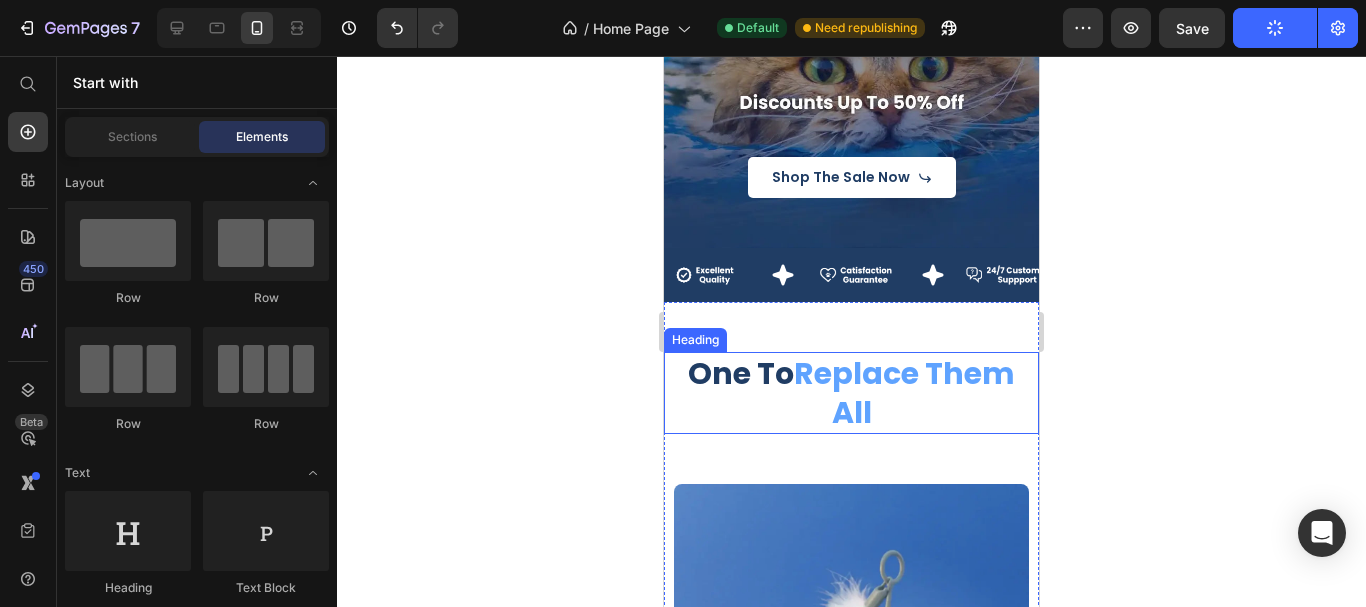 click on "One To  Replace Them All" at bounding box center (851, 393) 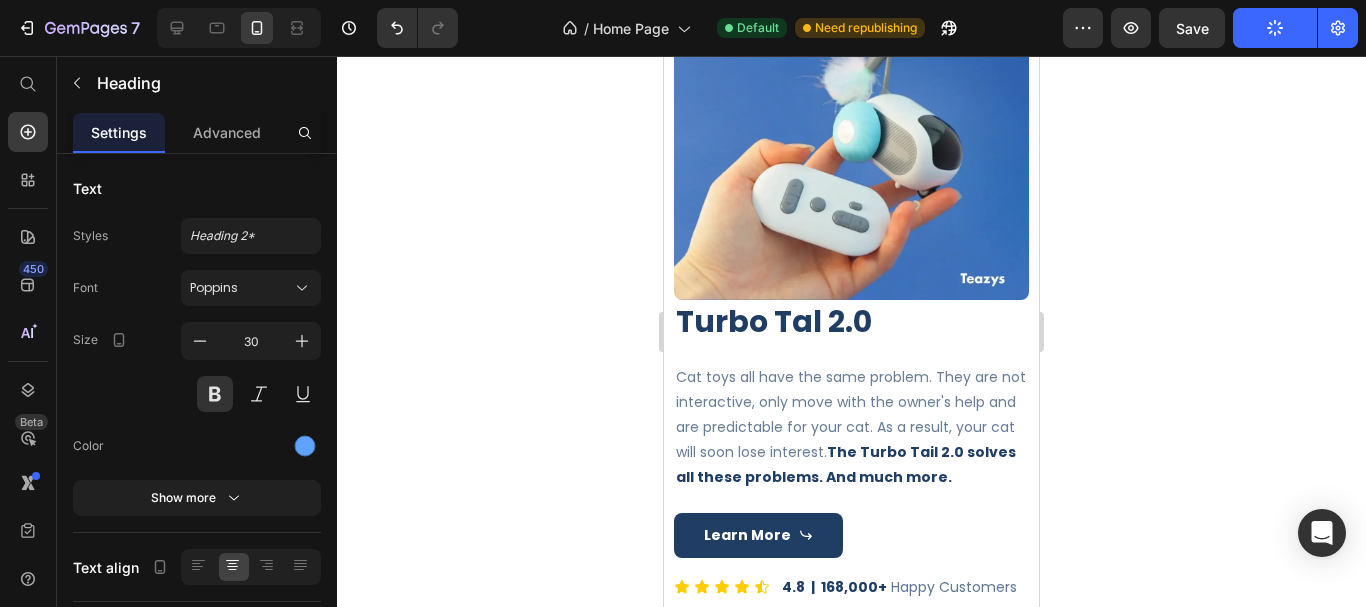 scroll, scrollTop: 940, scrollLeft: 0, axis: vertical 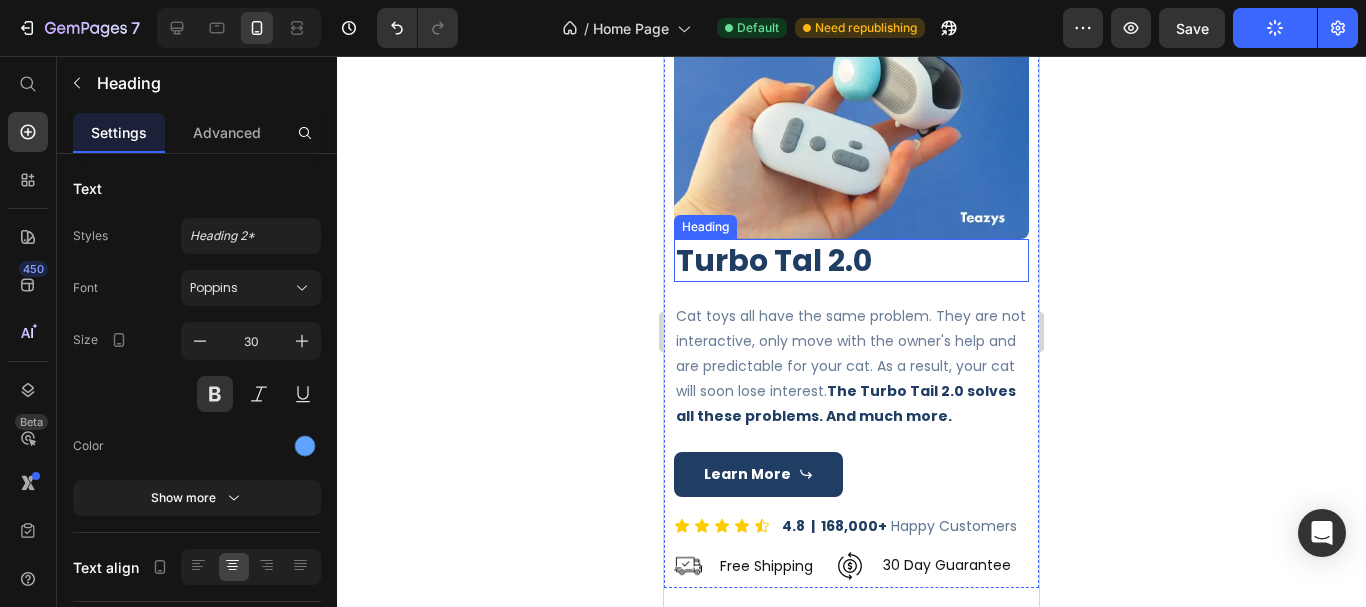 click on "Turbo Tal 2.0" at bounding box center [851, 260] 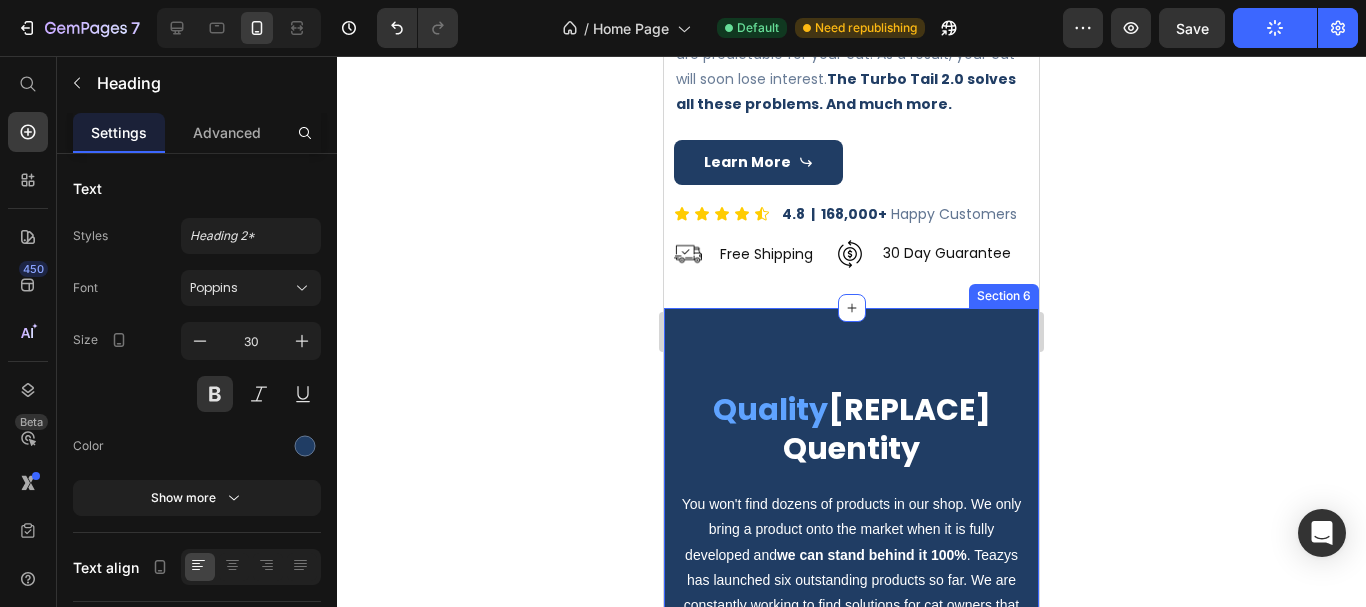 scroll, scrollTop: 1240, scrollLeft: 0, axis: vertical 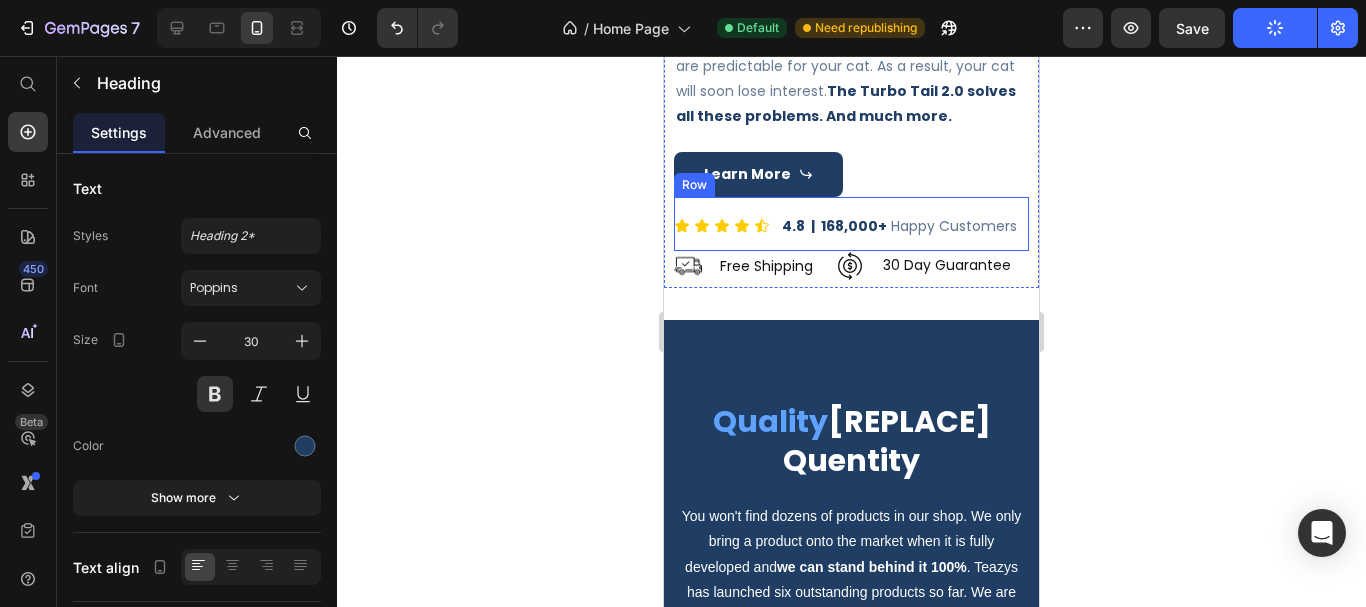 click on "Icon Icon Icon Icon
Icon Icon List" at bounding box center [722, 226] 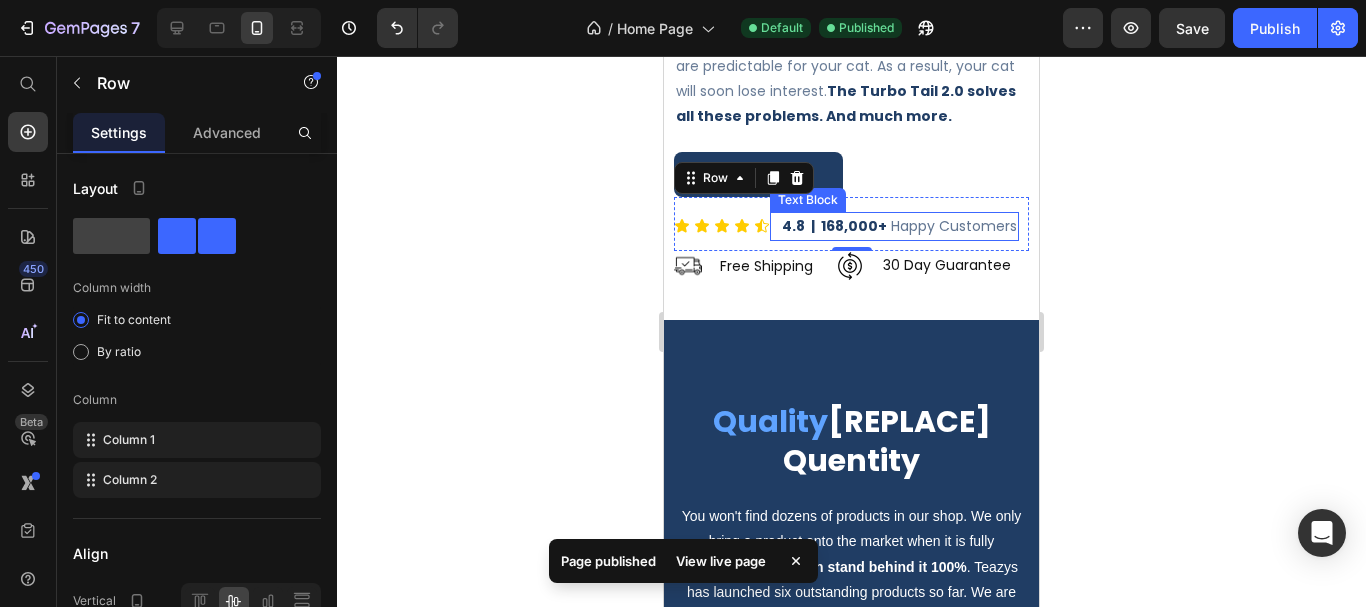 click on "4.8  |  168,000+   Happy Customers" at bounding box center (899, 226) 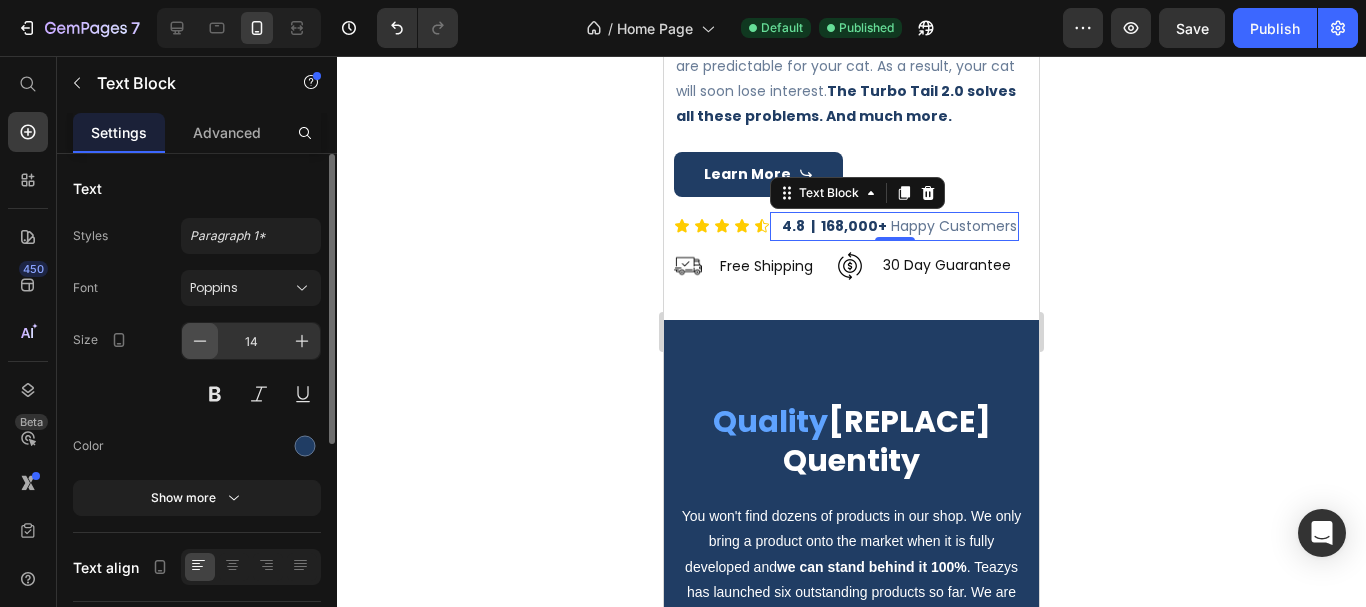 click 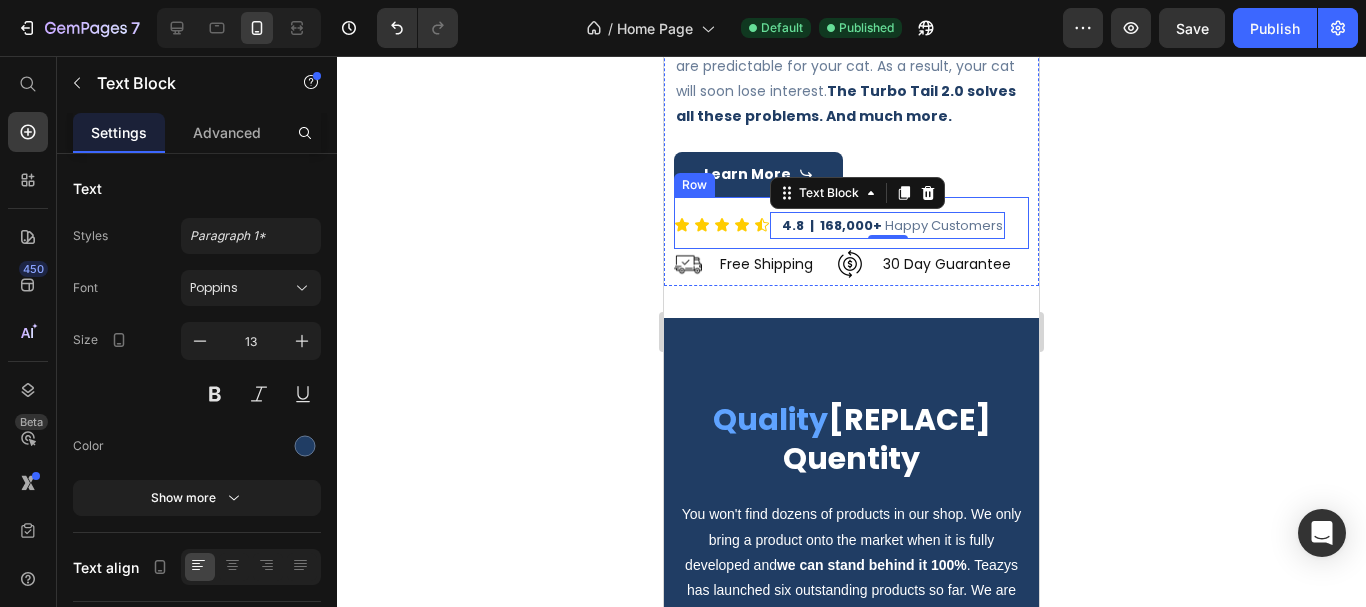 click on "Icon Icon Icon Icon
Icon Icon List" at bounding box center [722, 225] 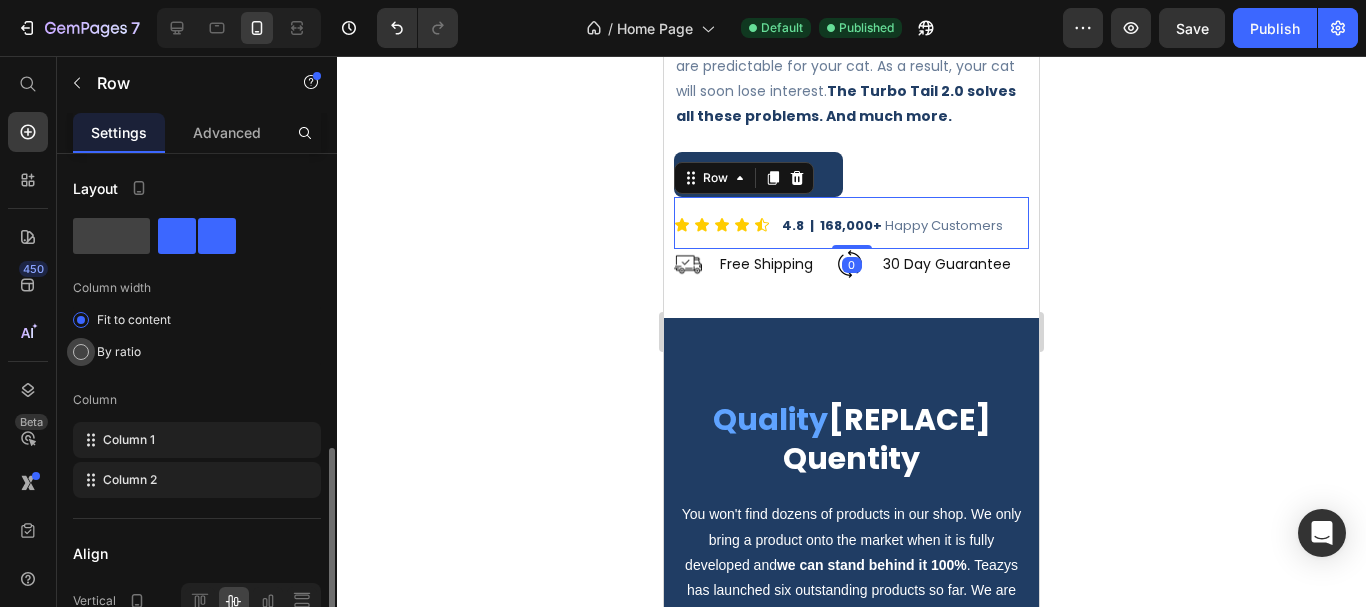 scroll, scrollTop: 200, scrollLeft: 0, axis: vertical 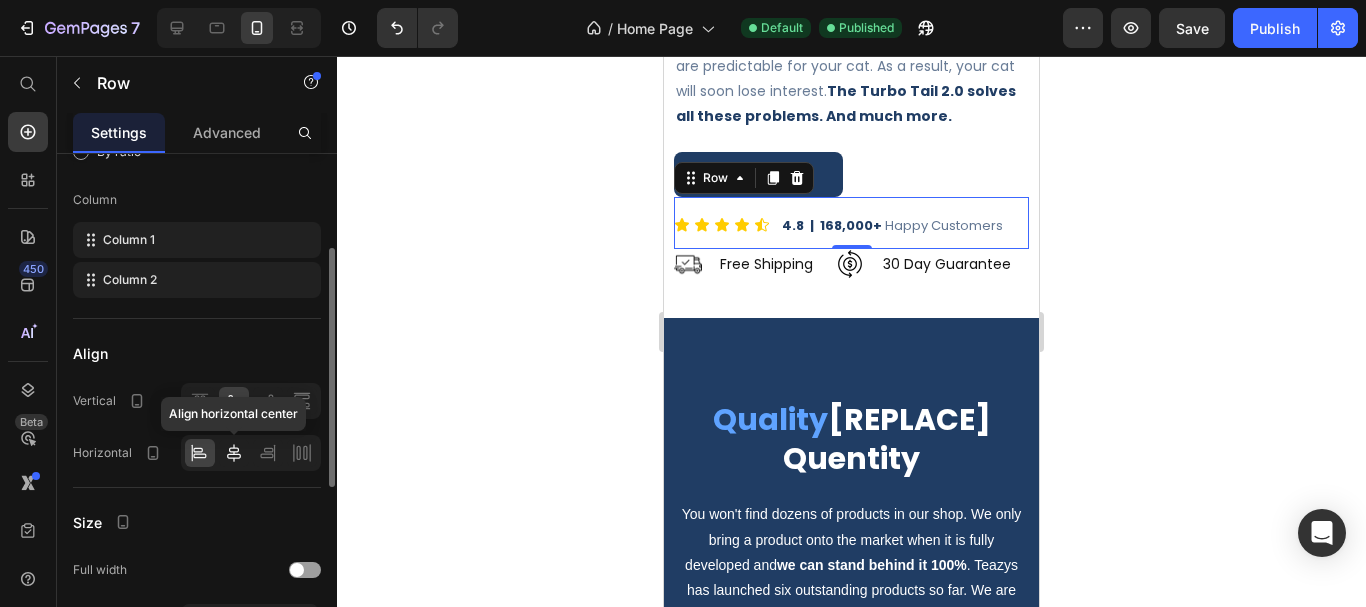 click 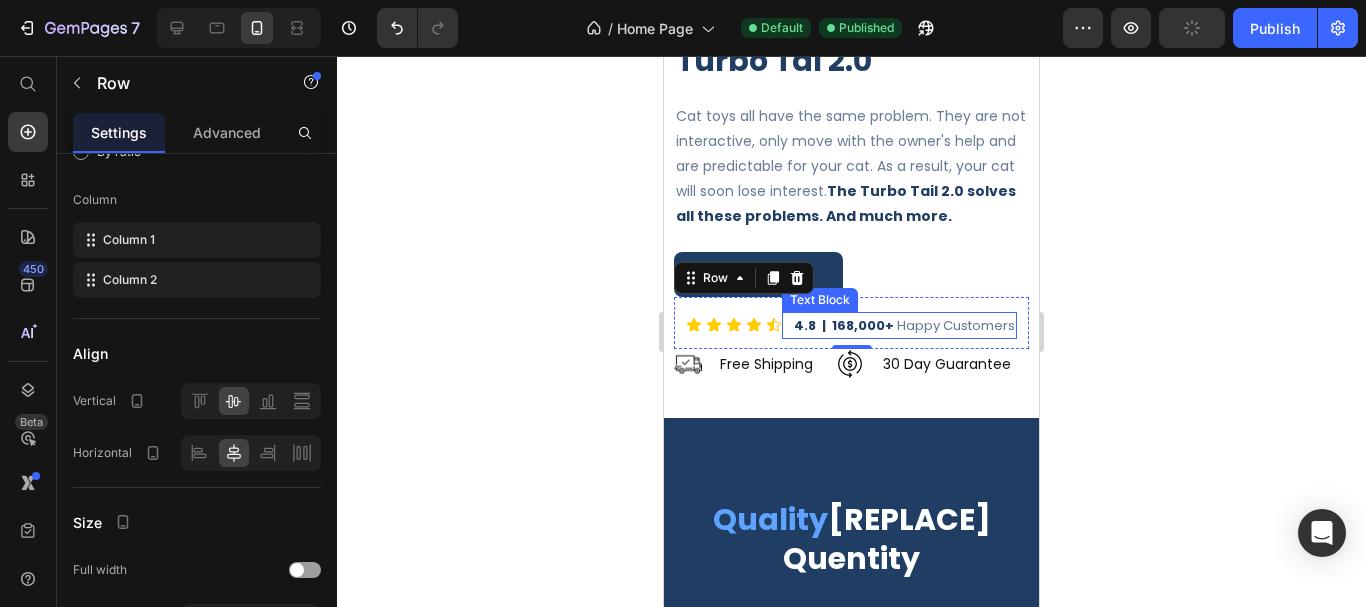 scroll, scrollTop: 1340, scrollLeft: 0, axis: vertical 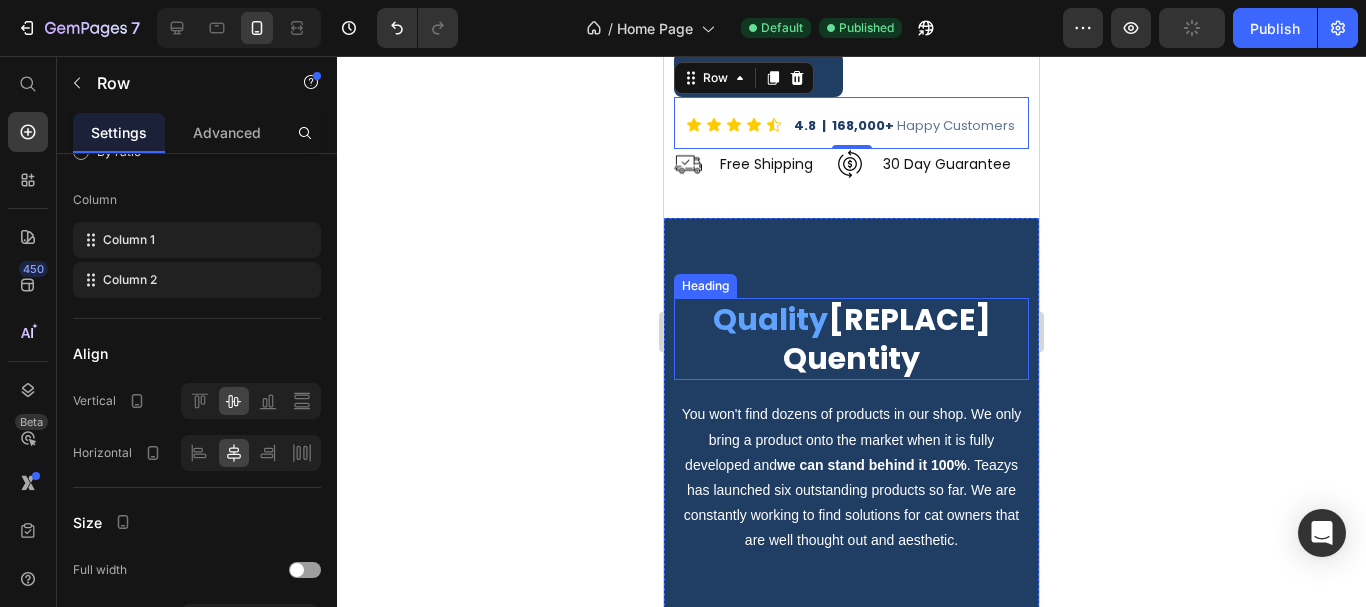 click on "Quality  Ove Quentity" at bounding box center [851, 339] 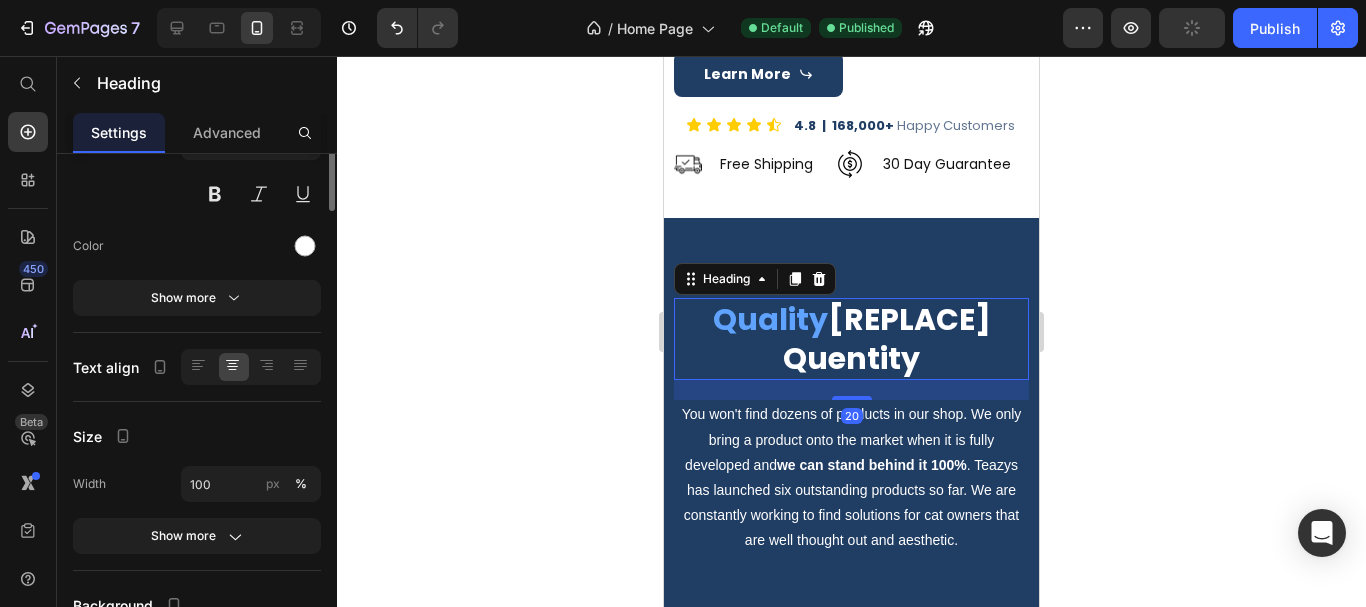 scroll, scrollTop: 0, scrollLeft: 0, axis: both 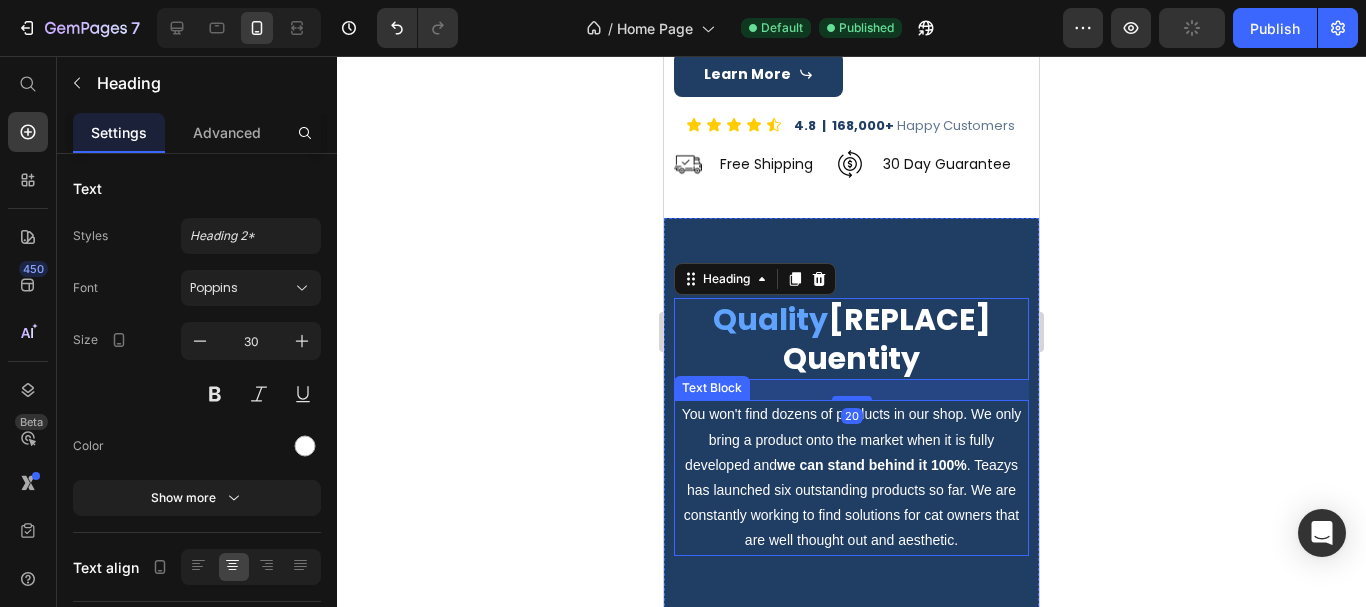 click on "You won't find dozens of products in our shop. We only bring a product onto the market when it is fully developed and  we can stand behind it 100% . Teazys has launched six outstanding products so far. We are constantly working to find solutions for cat owners that are well thought out and aesthetic." at bounding box center [851, 477] 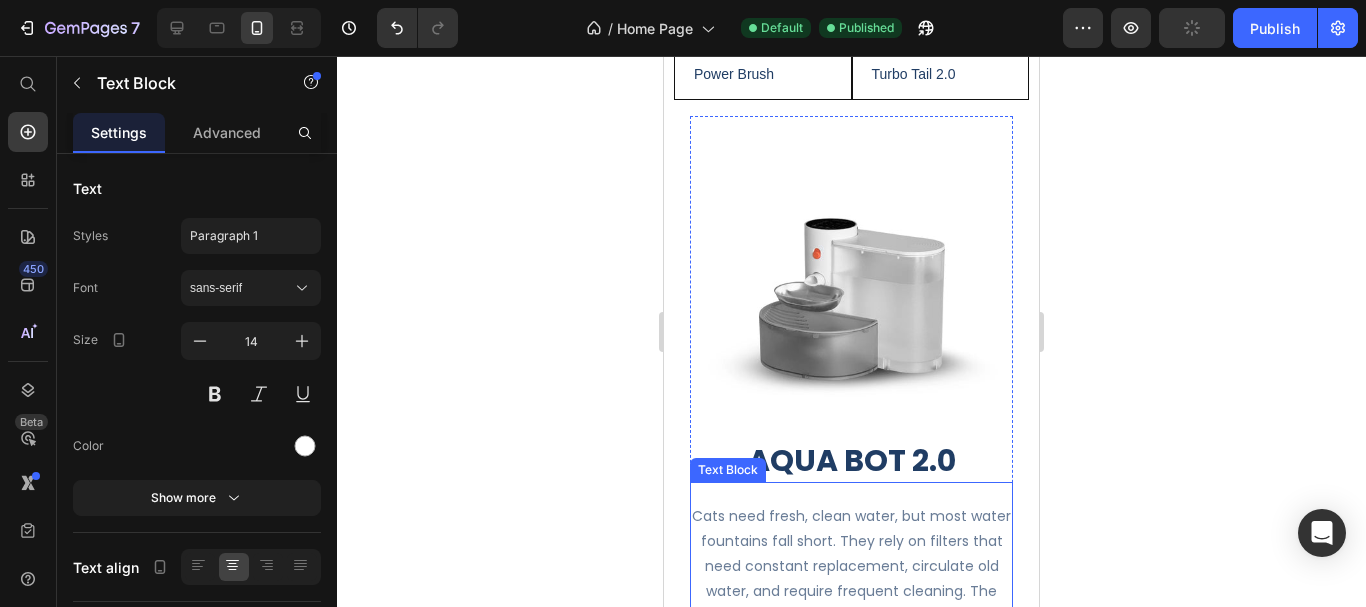 scroll, scrollTop: 2240, scrollLeft: 0, axis: vertical 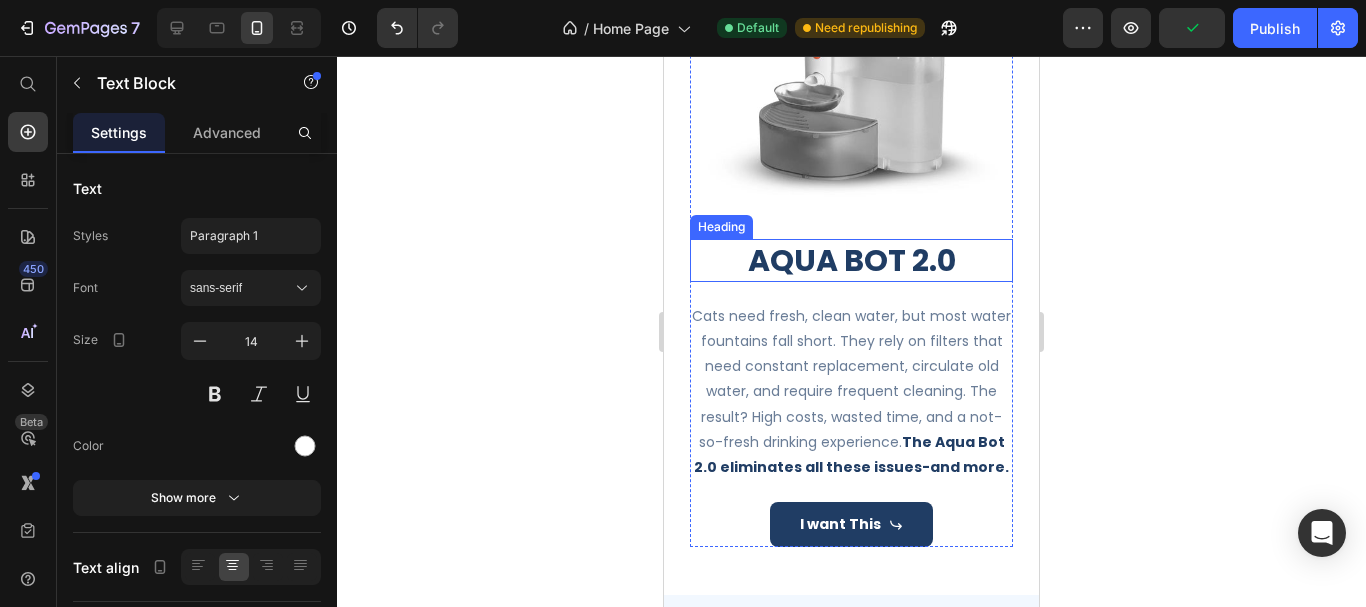 click on "AQUA BOT 2.0" at bounding box center [851, 260] 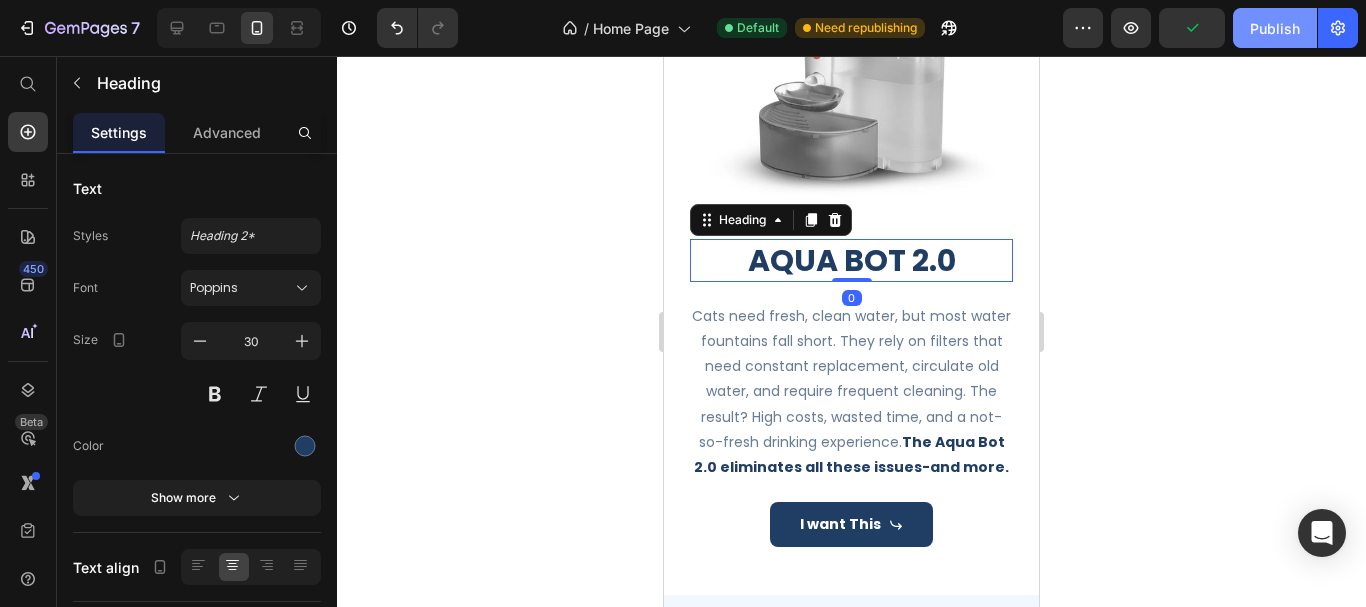click on "Publish" 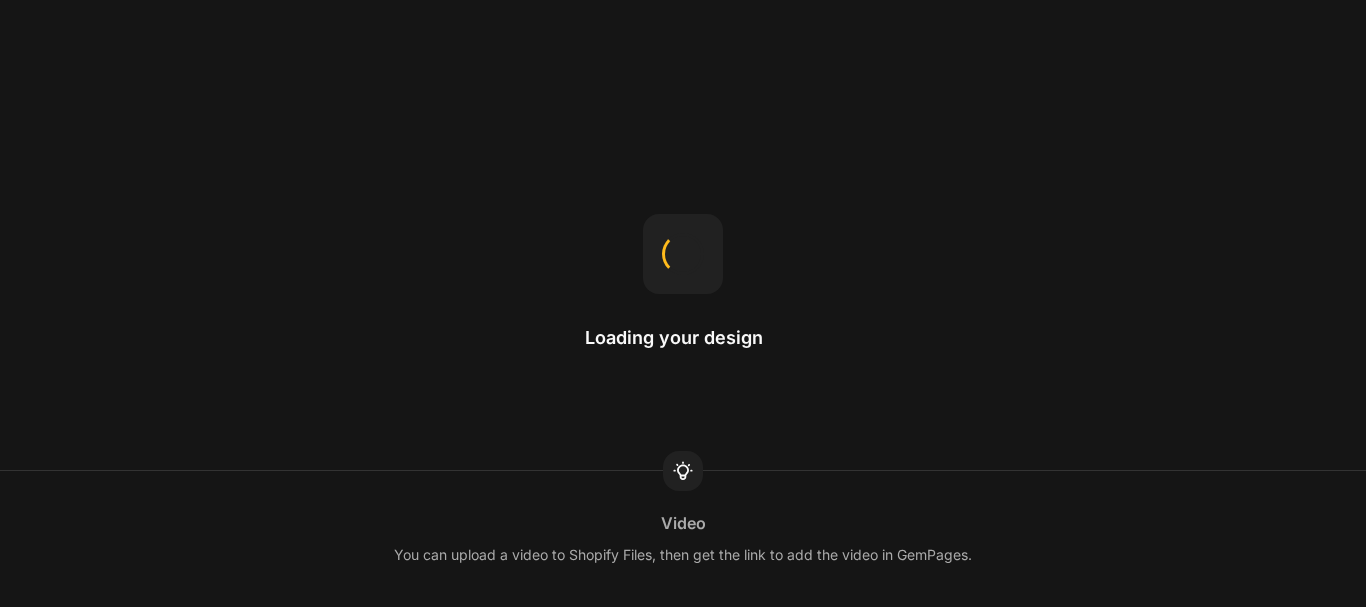 scroll, scrollTop: 0, scrollLeft: 0, axis: both 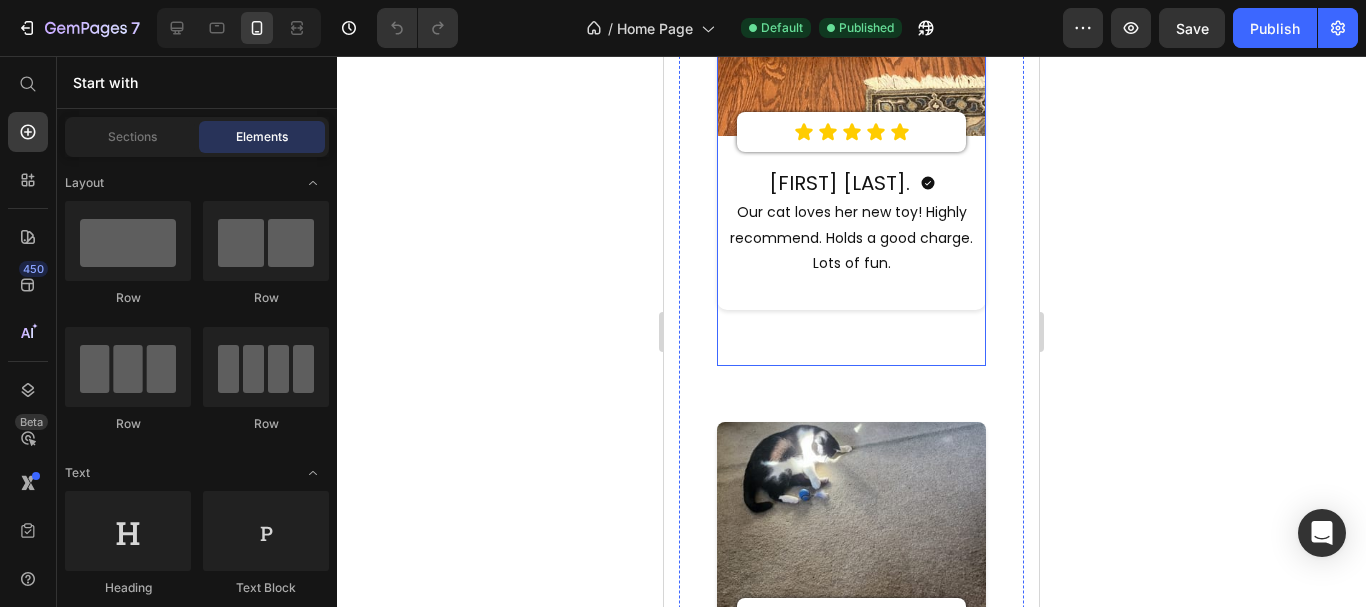 click on "Image Icon Icon Icon Icon Icon Icon List [FIRST] [LAST]. Heading
Icon Row Our cat loves her new toy! Highly recommend. Holds a good charge. Lots of fun. Text block Row" at bounding box center [851, 151] 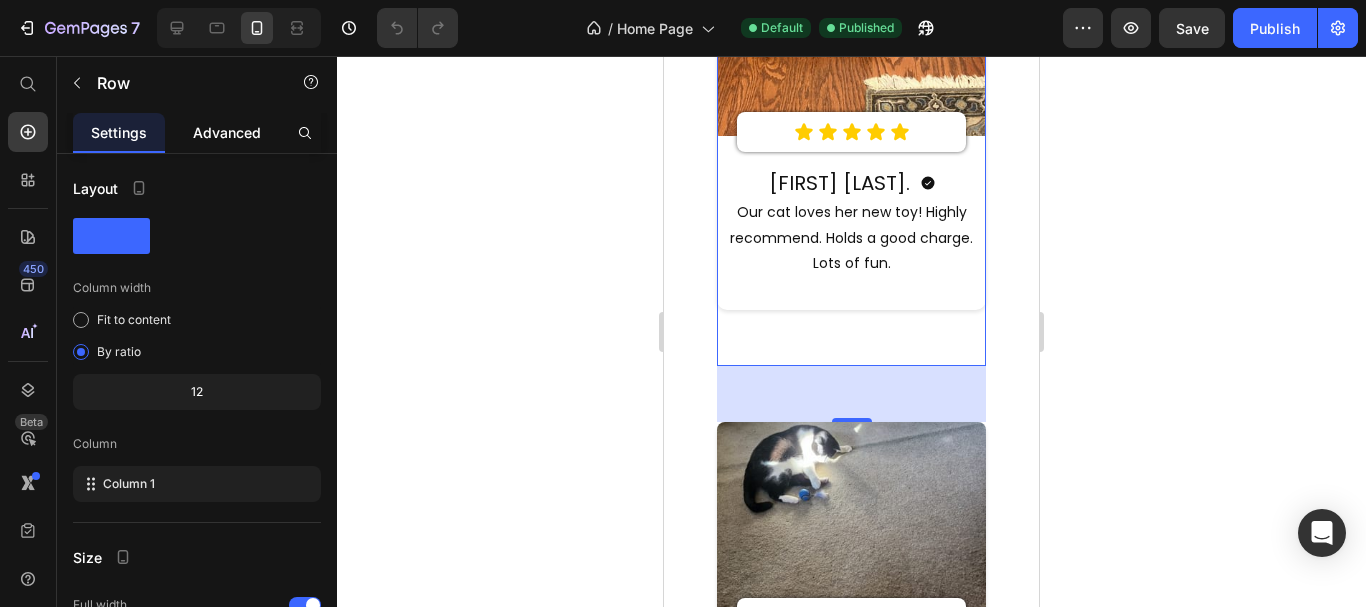 click on "Advanced" at bounding box center (227, 132) 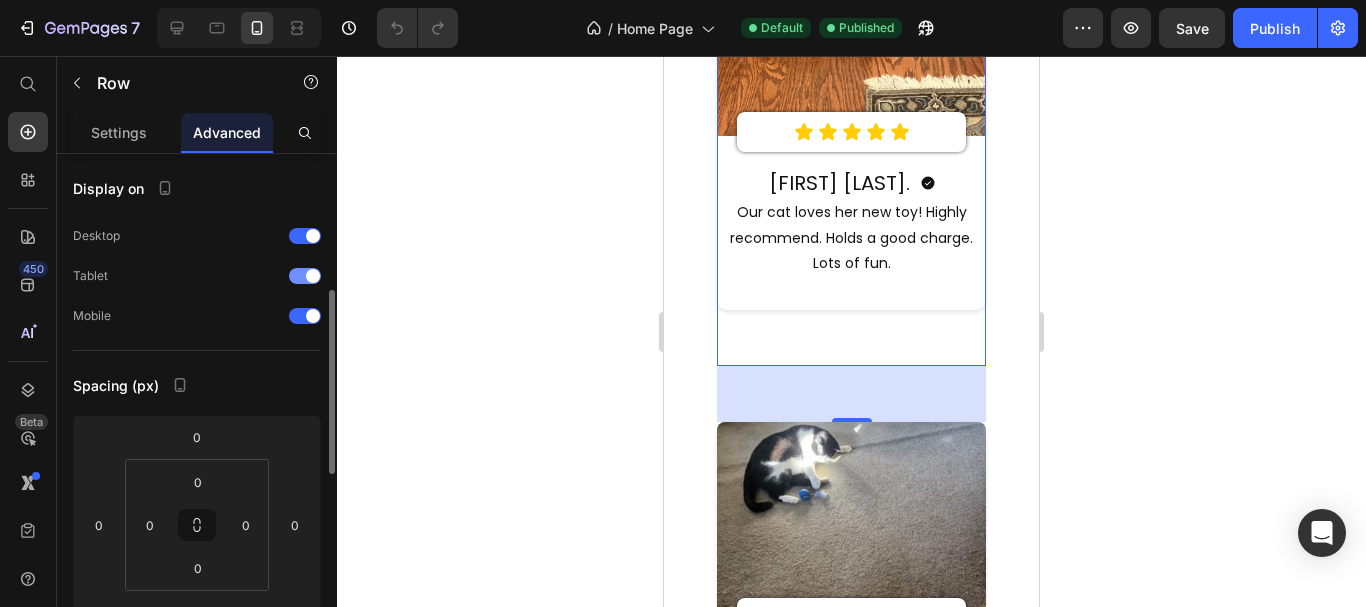 scroll, scrollTop: 200, scrollLeft: 0, axis: vertical 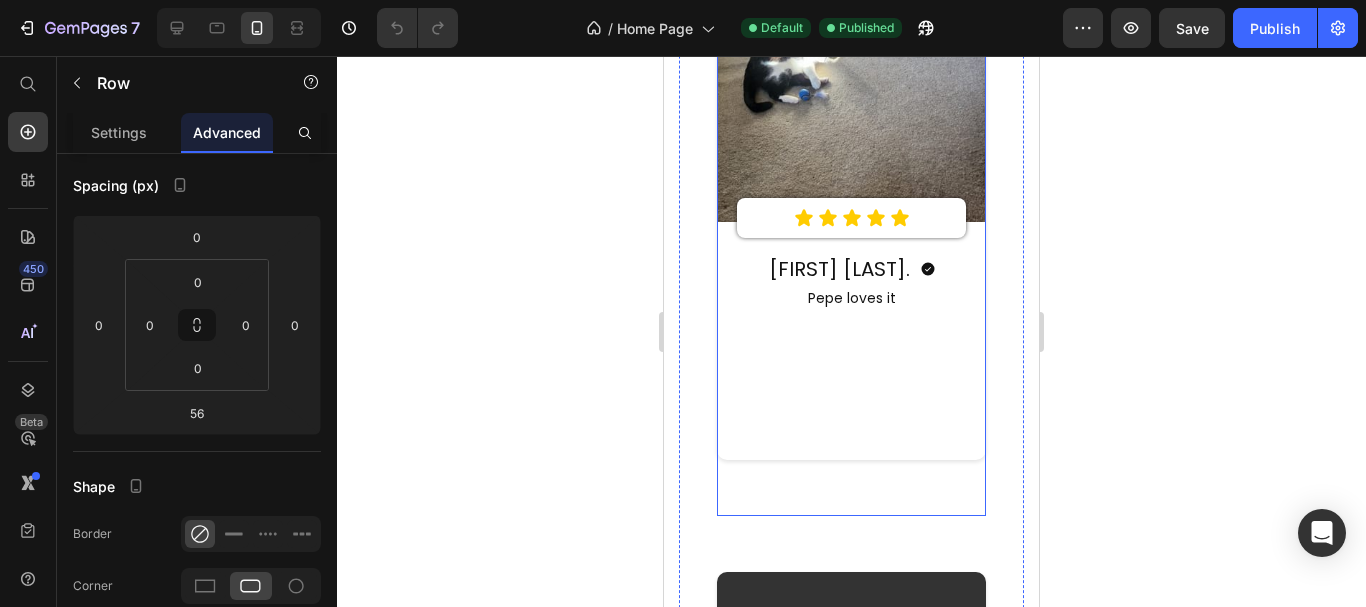 click on "Image Icon Icon Icon Icon Icon Icon List [FIRST] [LAST]. Heading
Icon Row Pepe loves it Text block Row" at bounding box center [851, 269] 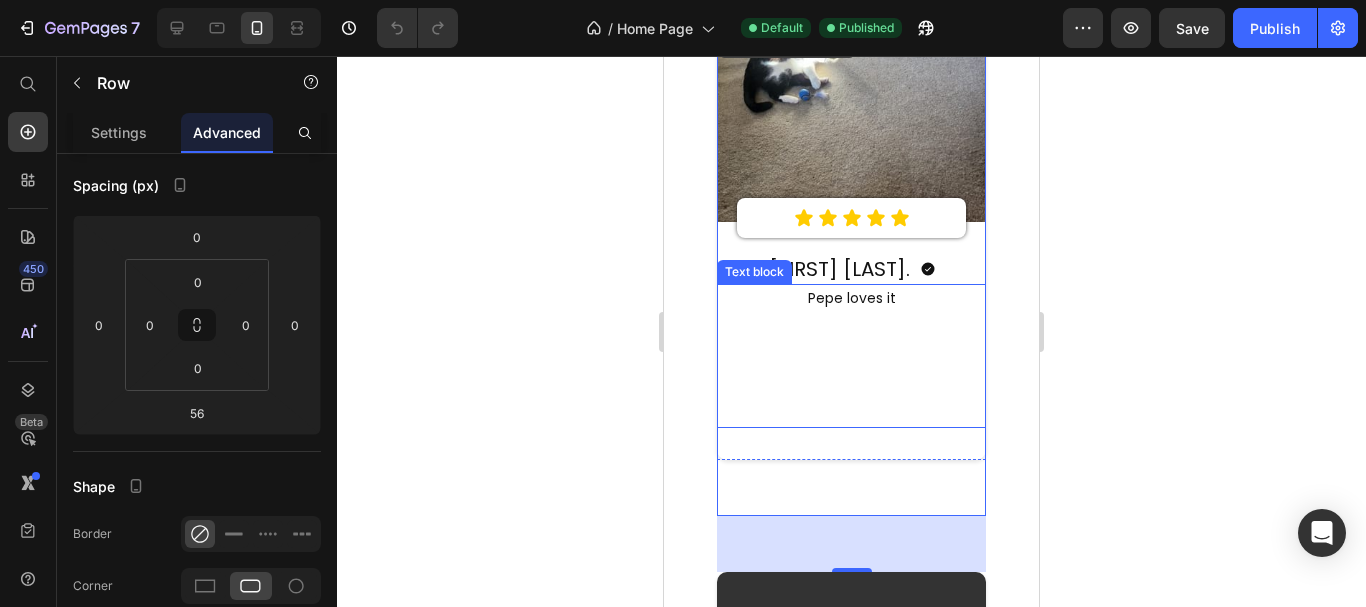 scroll, scrollTop: 3900, scrollLeft: 0, axis: vertical 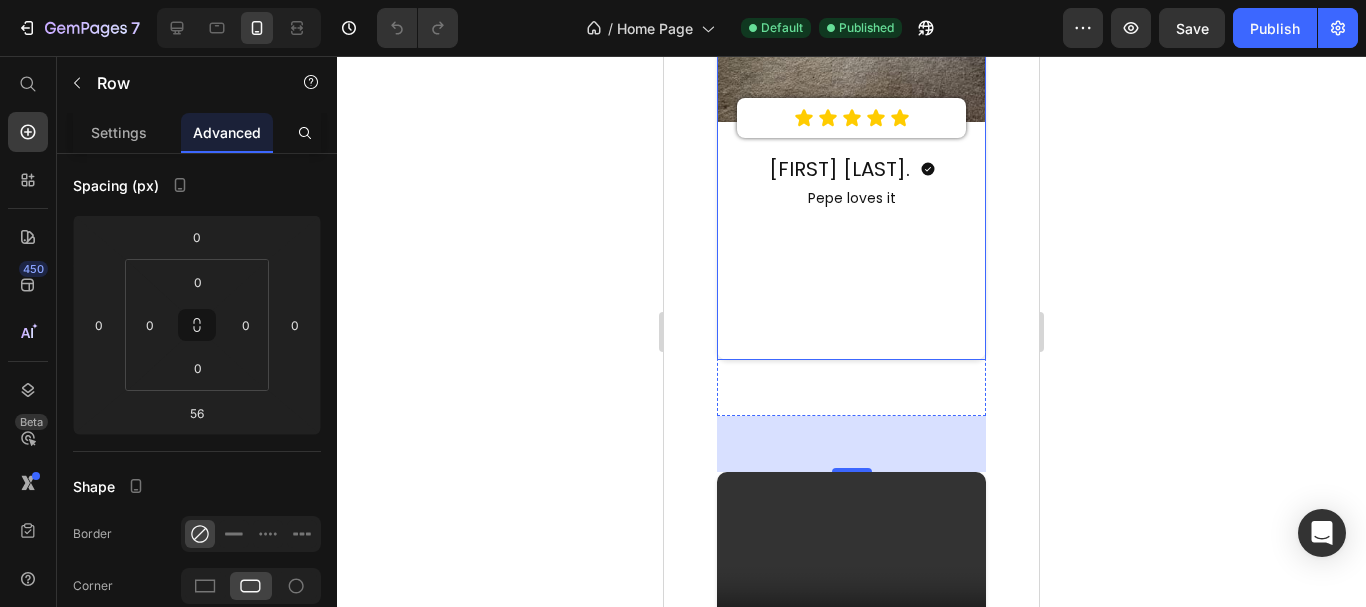 click on "Image Icon Icon Icon Icon Icon Icon List [FIRST] [LAST]. Heading
Icon Row Pepe loves it Text block Row" at bounding box center (851, 141) 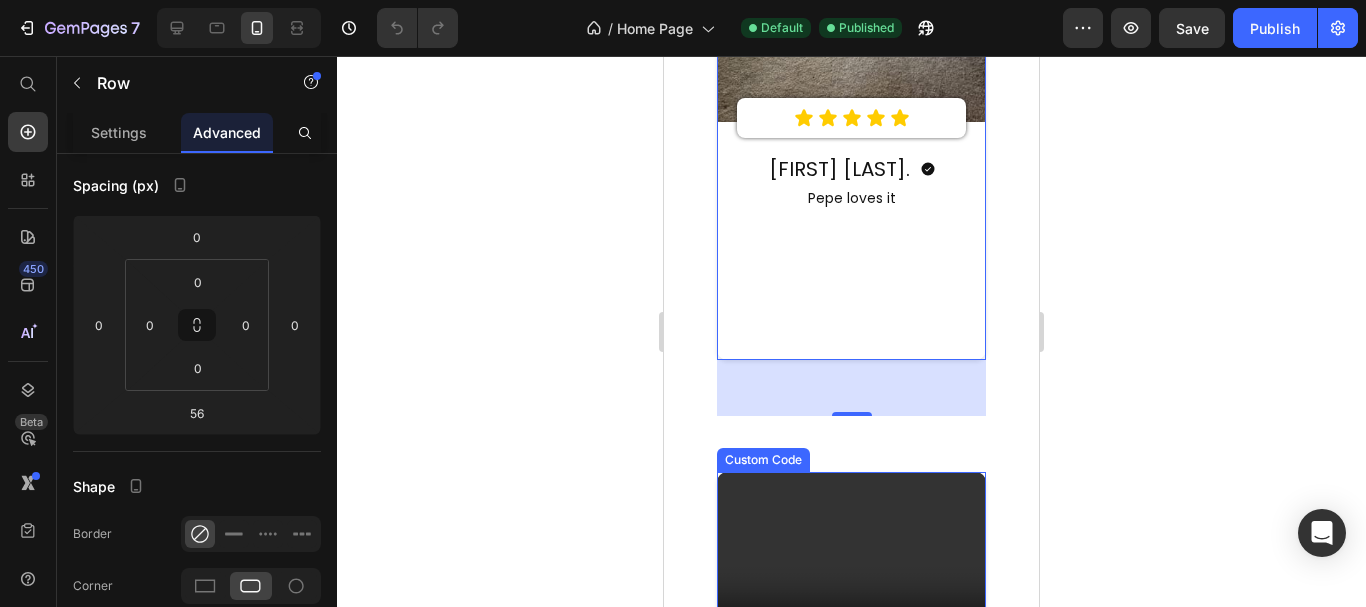 click at bounding box center (851, 572) 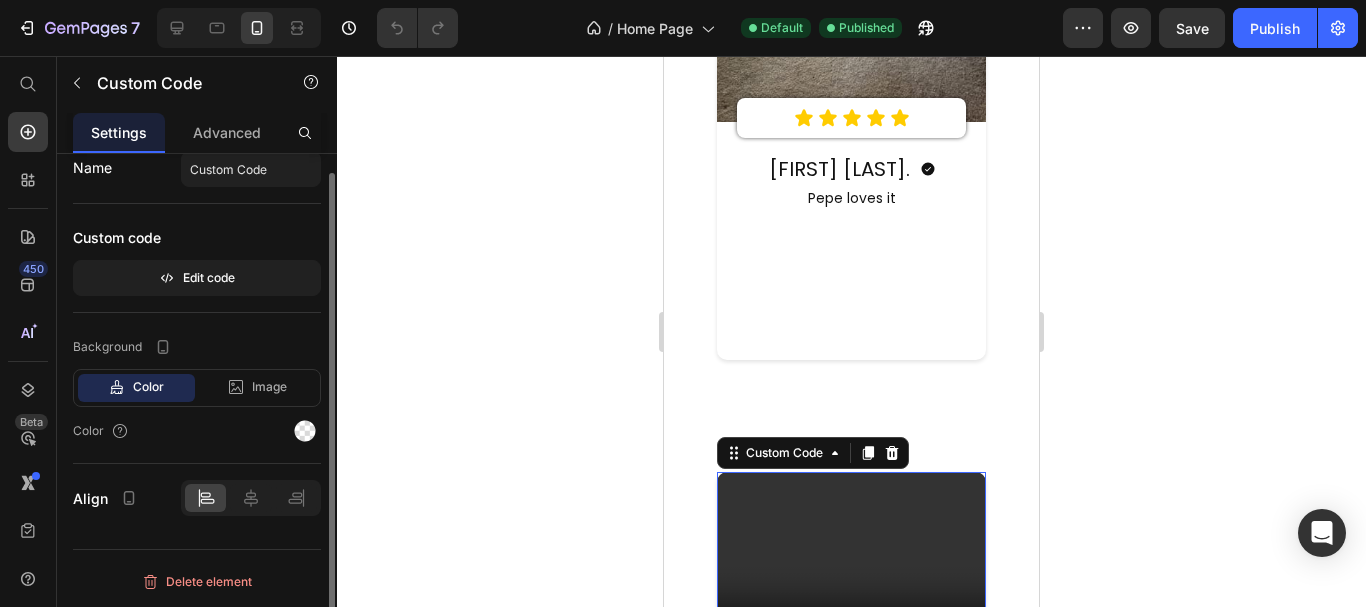 scroll, scrollTop: 0, scrollLeft: 0, axis: both 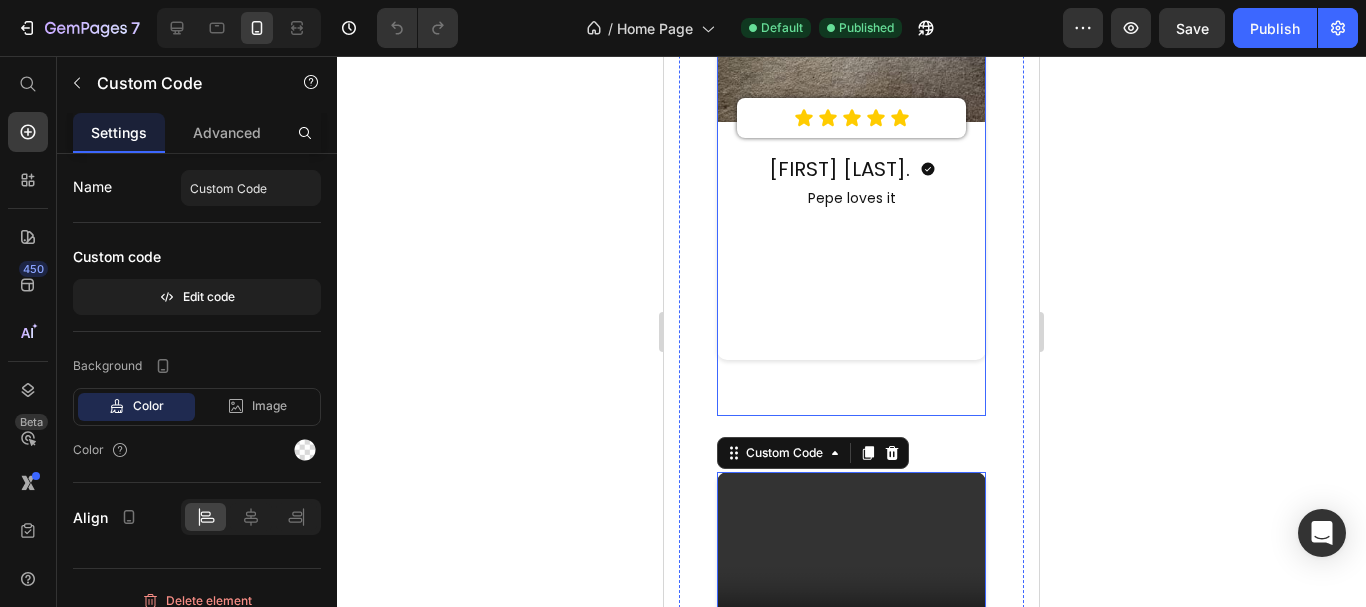 click on "Image Icon Icon Icon Icon Icon Icon List [FIRST] [LAST]. Heading
Icon Row Pepe loves it Text block Row" at bounding box center [851, 169] 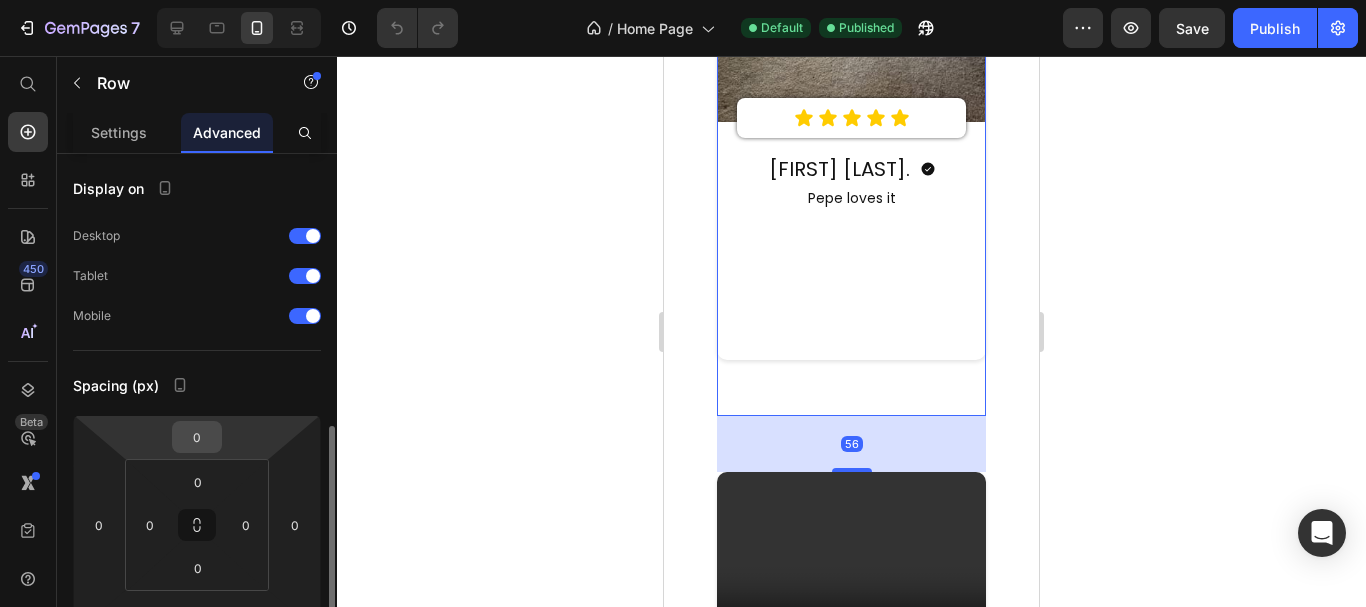 scroll, scrollTop: 200, scrollLeft: 0, axis: vertical 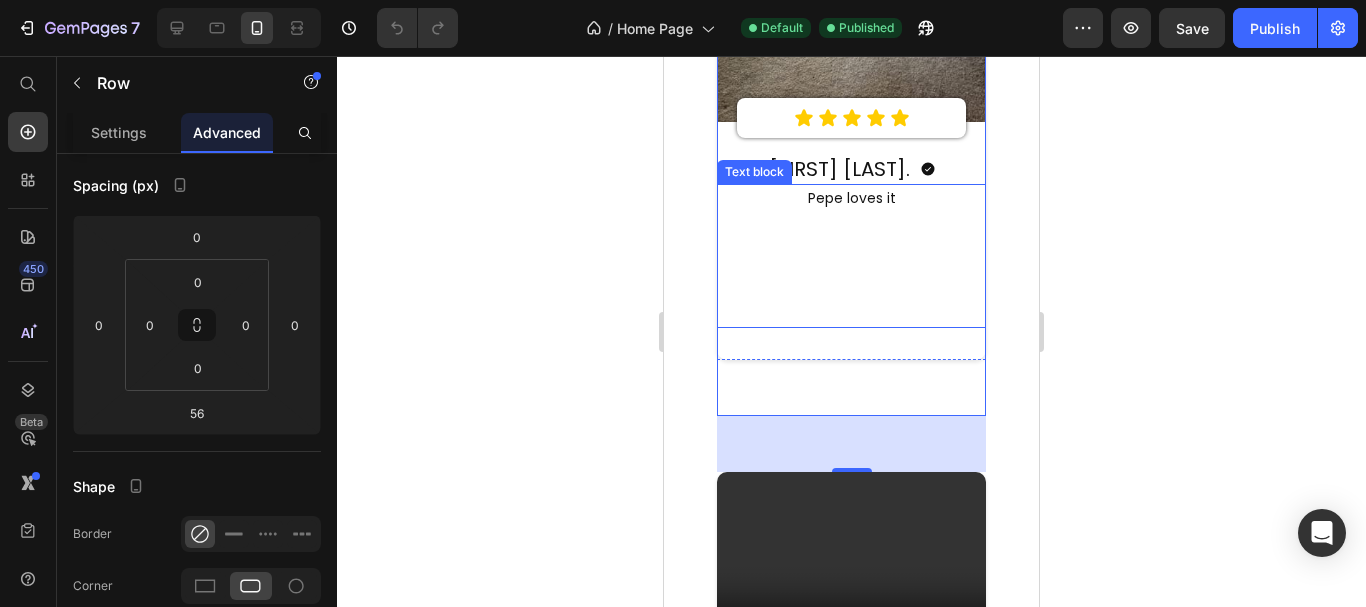 click on "Pepe loves it Text block" at bounding box center (851, 256) 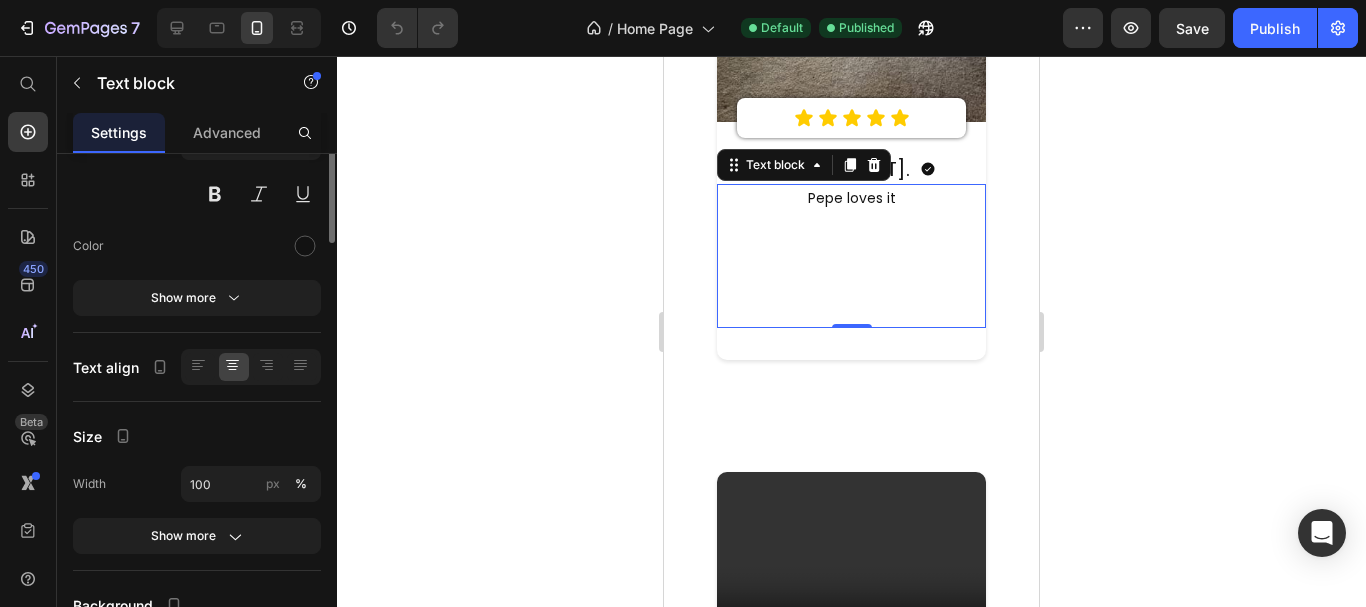 scroll, scrollTop: 0, scrollLeft: 0, axis: both 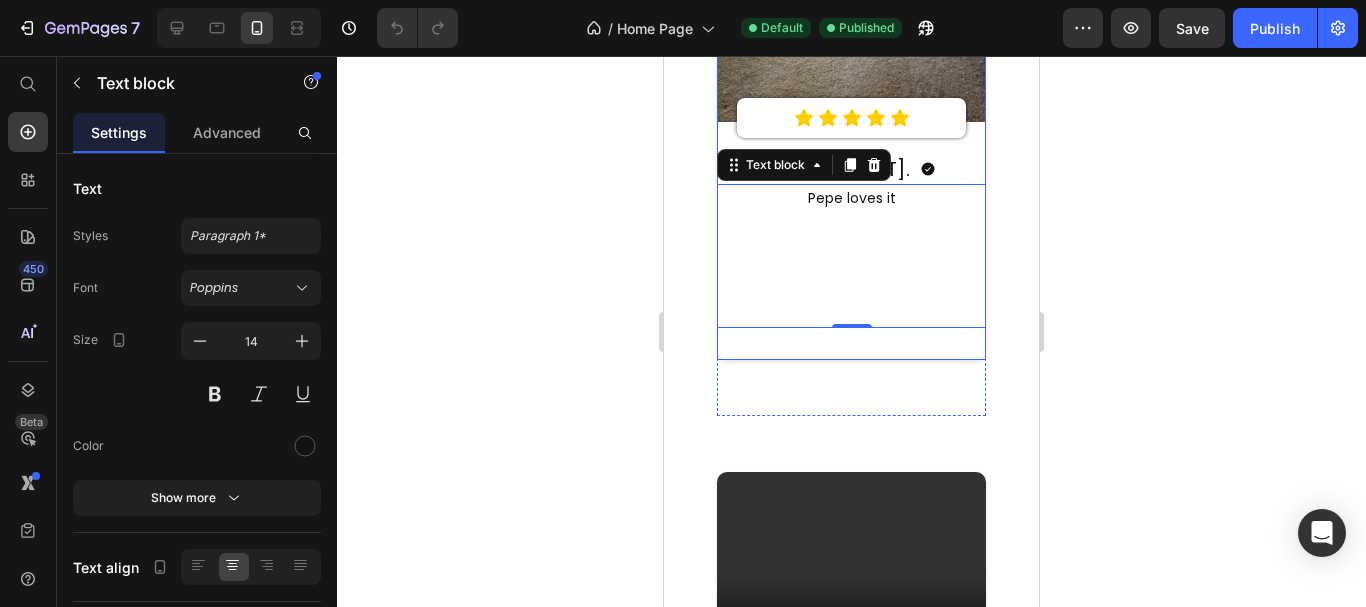click on "Image Icon Icon Icon Icon Icon Icon List [FIRST] [LAST]. Heading
Icon Row Pepe loves it Text block   0 Row" at bounding box center (851, 141) 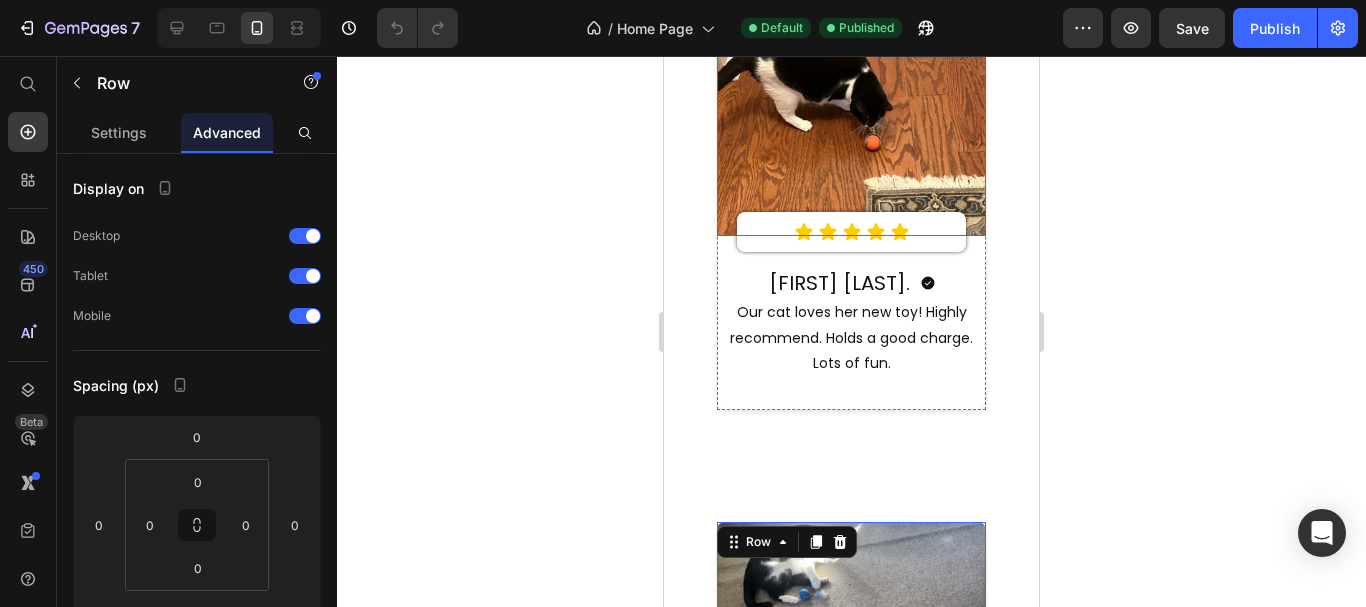 scroll, scrollTop: 3400, scrollLeft: 0, axis: vertical 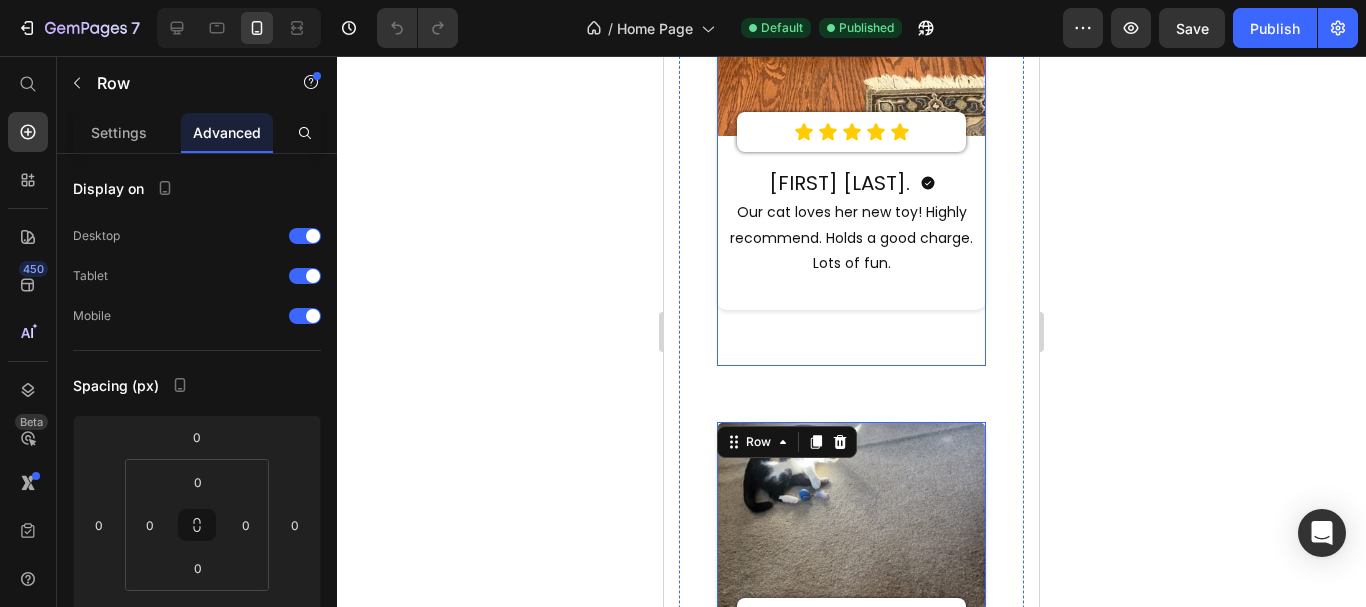 click on "Image Icon Icon Icon Icon Icon Icon List [FIRST] [LAST]. Heading
Icon Row Our cat loves her new toy! Highly recommend. Holds a good charge. Lots of fun. Text block Row" at bounding box center [851, 151] 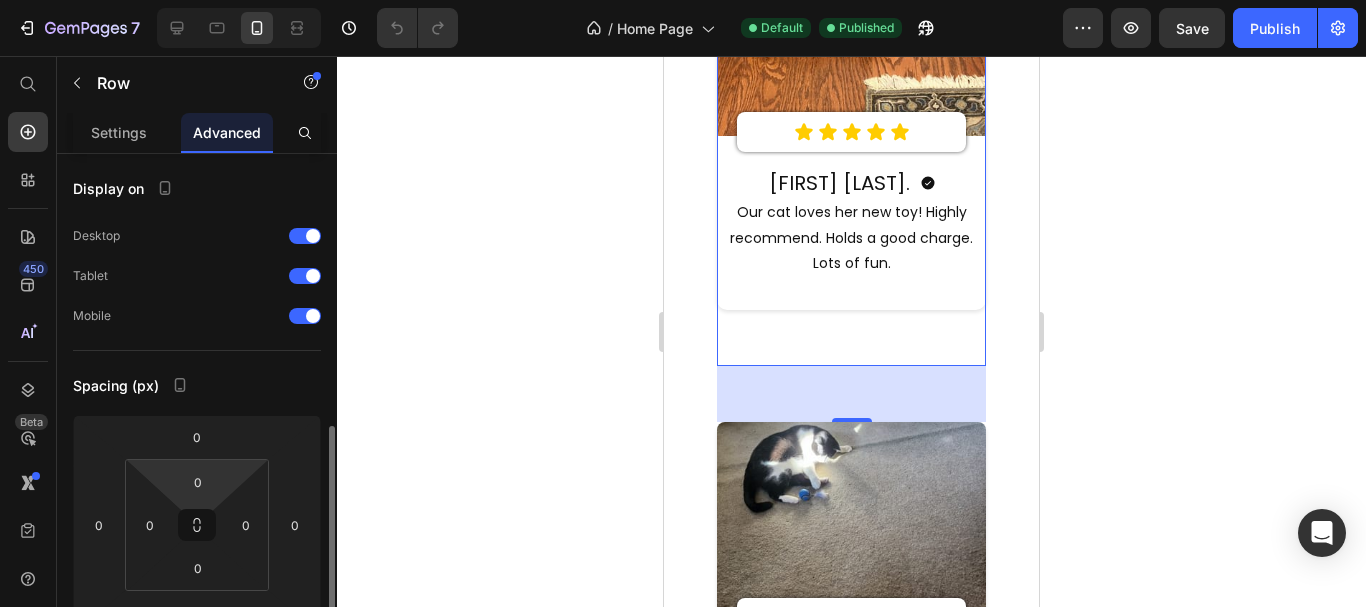 scroll, scrollTop: 200, scrollLeft: 0, axis: vertical 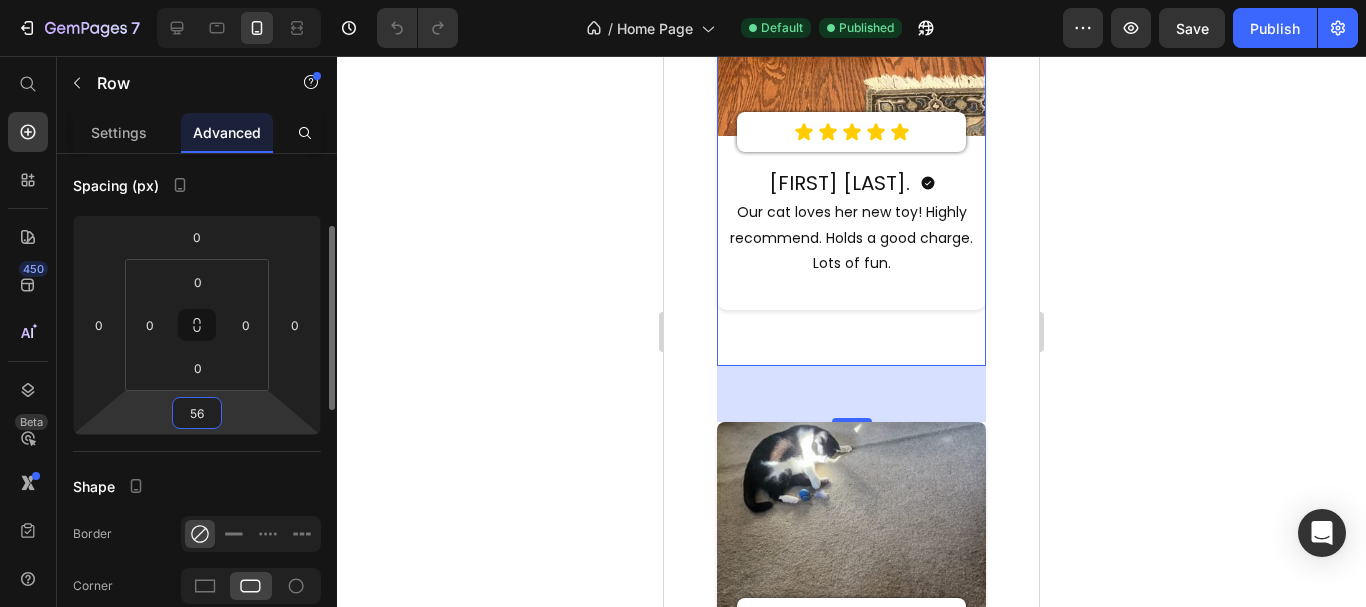drag, startPoint x: 202, startPoint y: 416, endPoint x: 178, endPoint y: 416, distance: 24 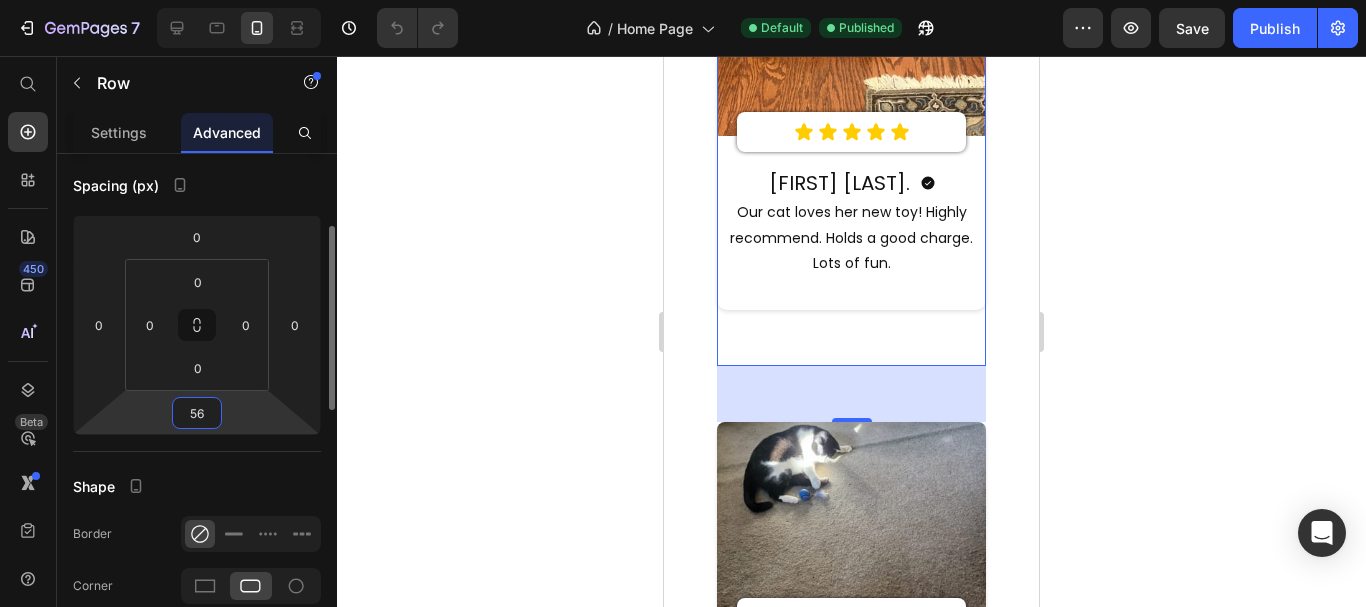 click on "56" at bounding box center (197, 413) 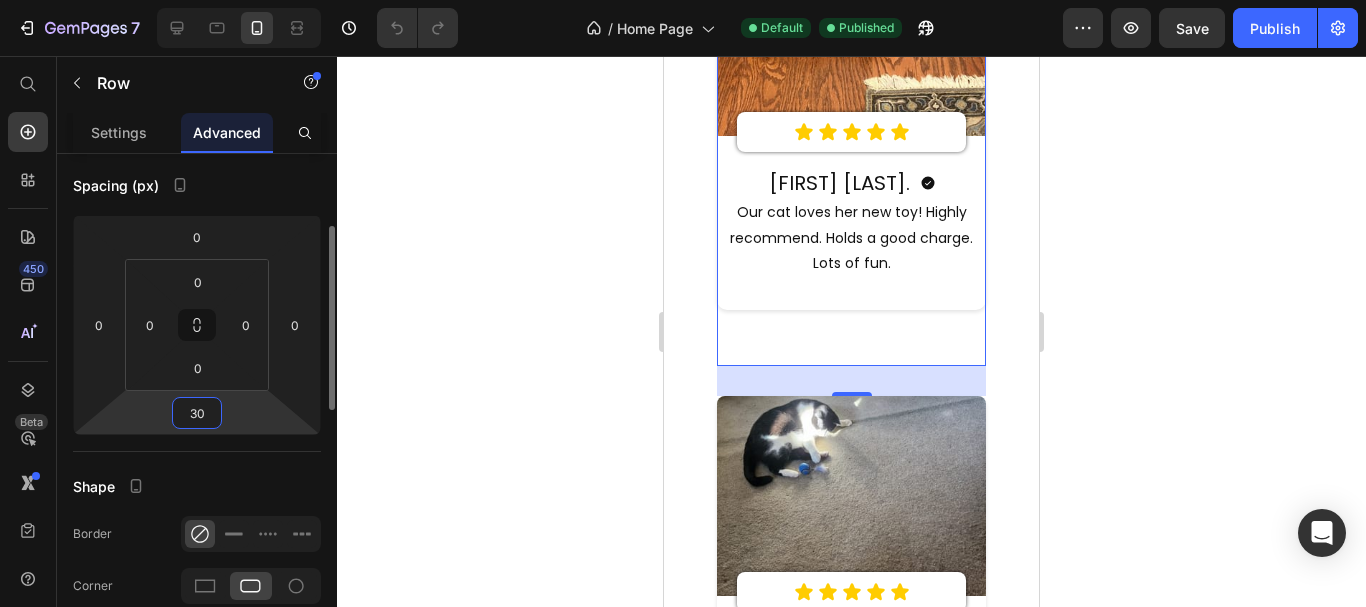 drag, startPoint x: 206, startPoint y: 414, endPoint x: 184, endPoint y: 415, distance: 22.022715 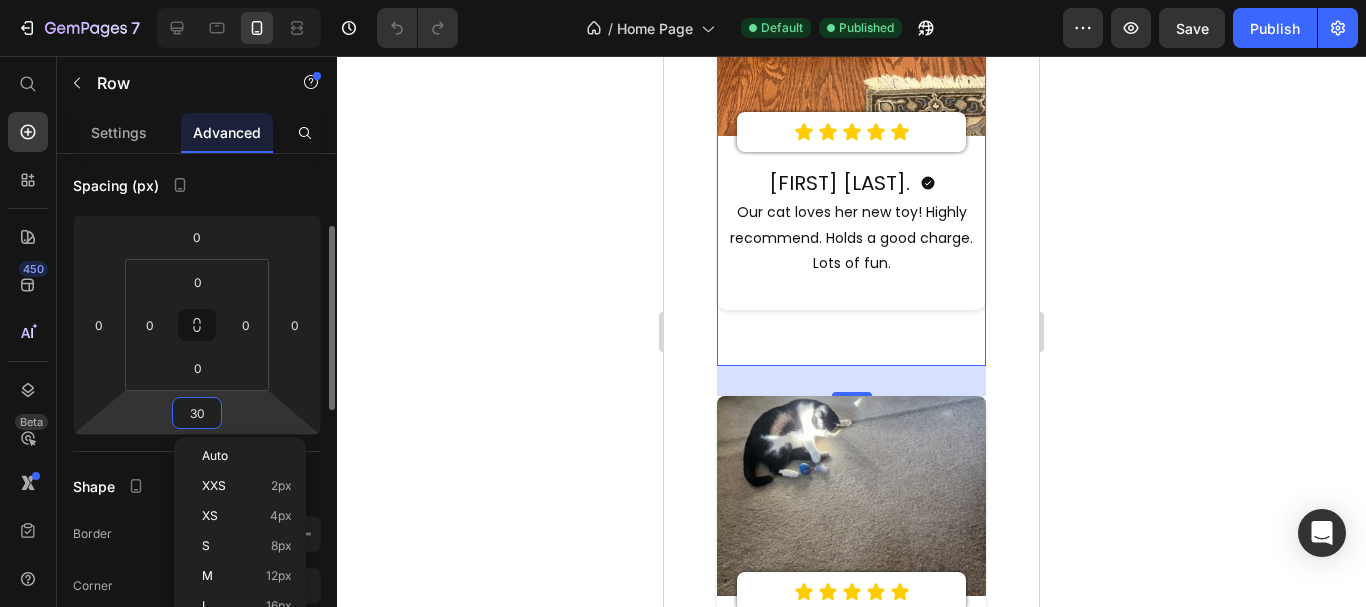 type on "0" 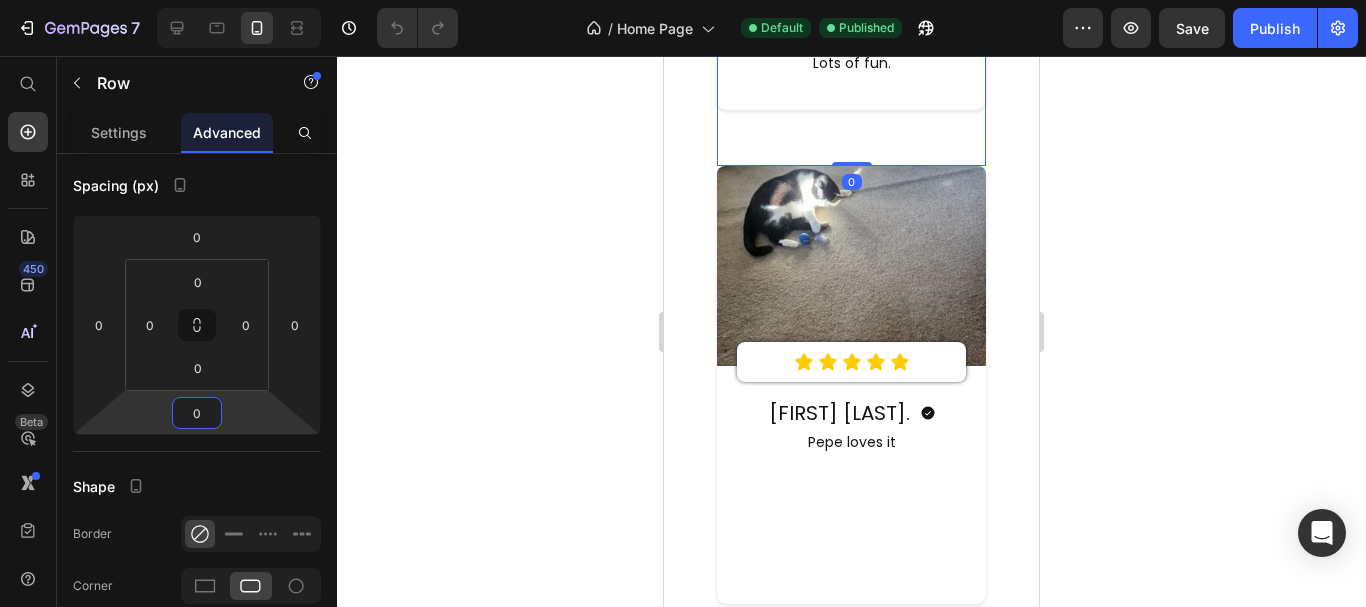 scroll, scrollTop: 3800, scrollLeft: 0, axis: vertical 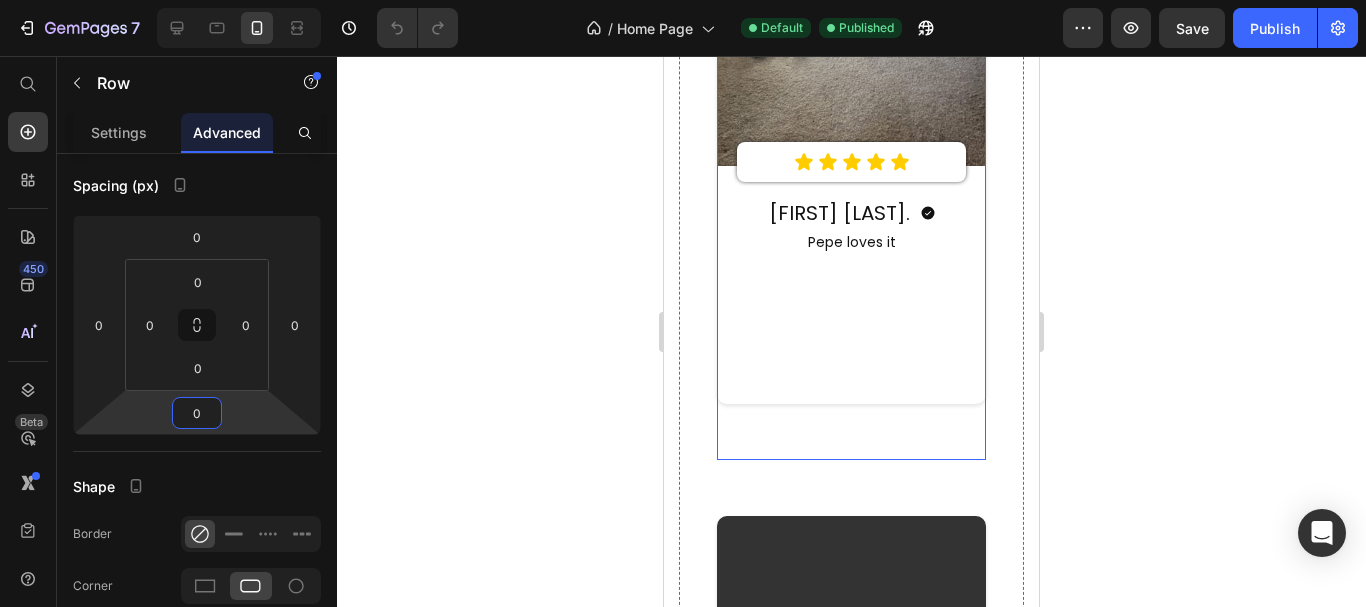 click on "Image Icon Icon Icon Icon Icon Icon List [FIRST] [LAST]. Heading
Icon Row Pepe loves it Text block Row" at bounding box center [851, 213] 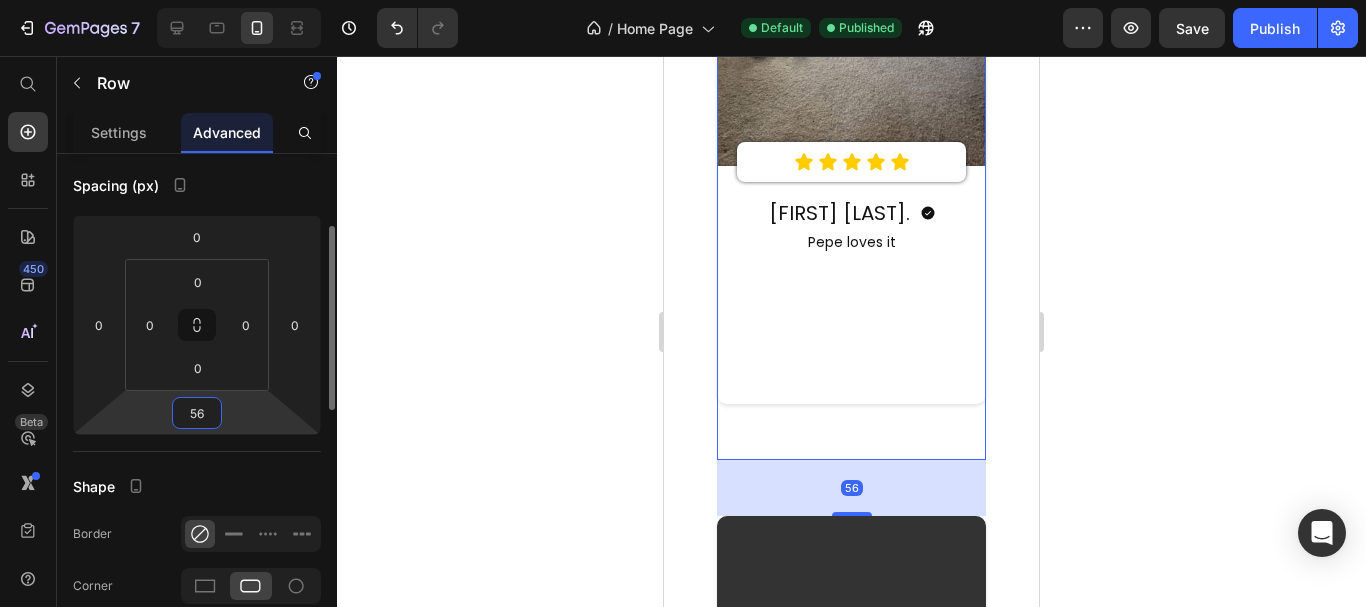 drag, startPoint x: 213, startPoint y: 412, endPoint x: 183, endPoint y: 411, distance: 30.016663 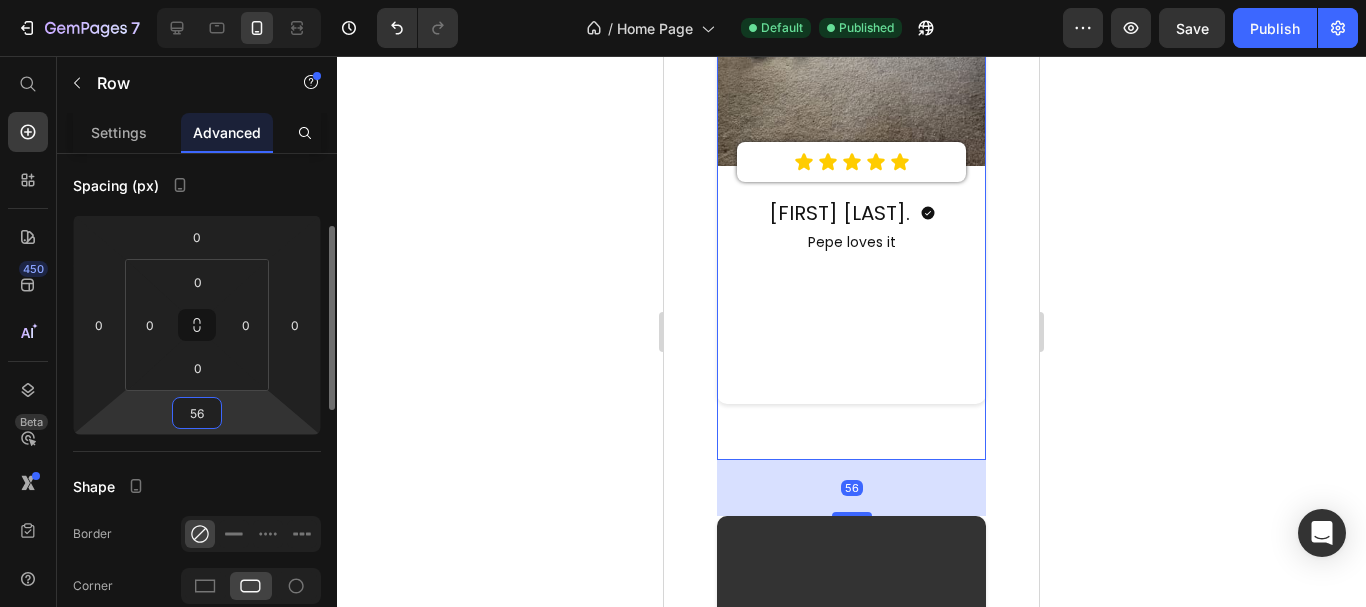 click on "56" at bounding box center [197, 413] 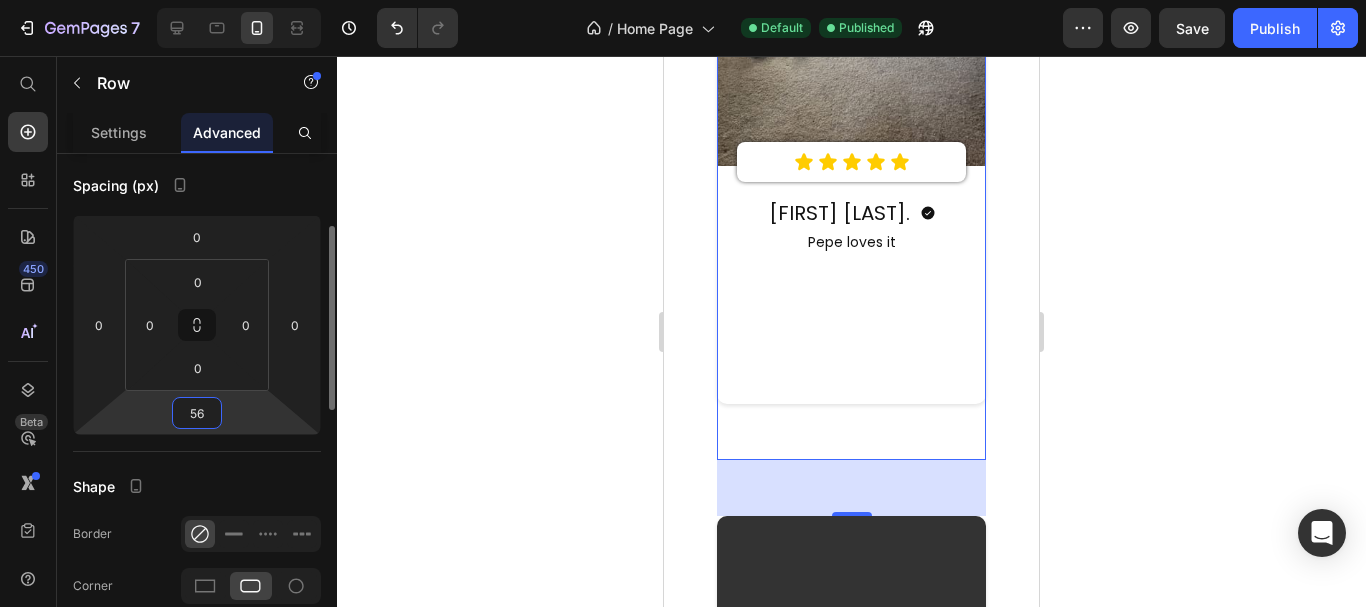 drag, startPoint x: 202, startPoint y: 414, endPoint x: 189, endPoint y: 414, distance: 13 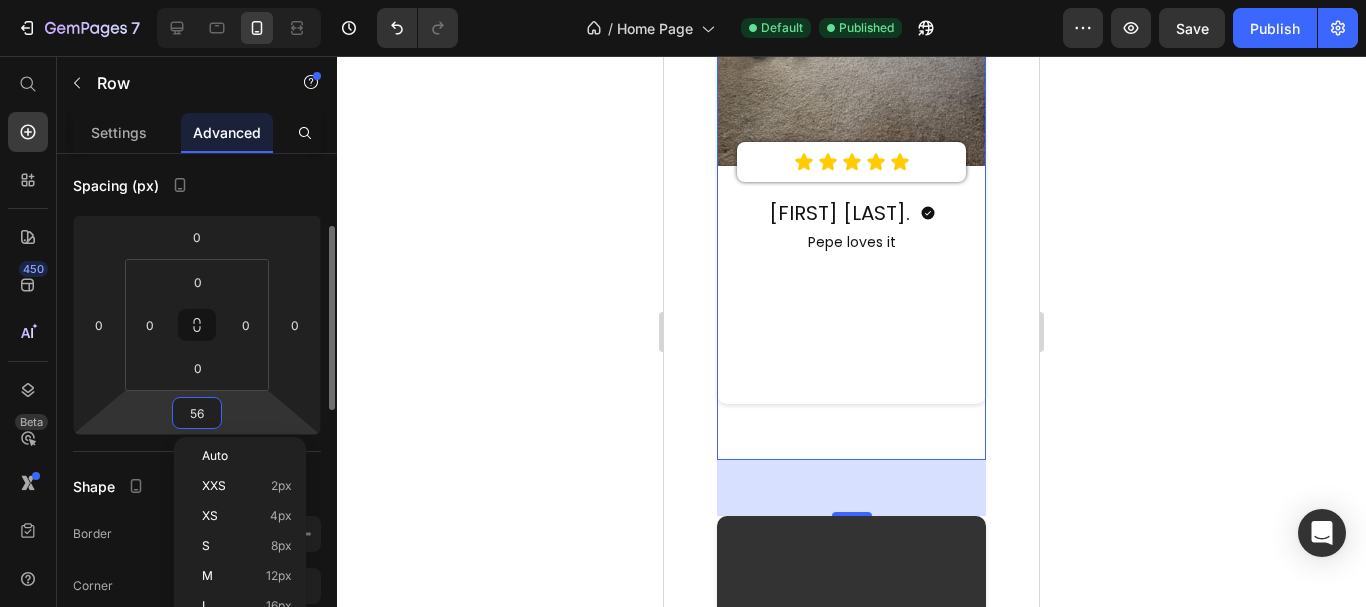 type on "0" 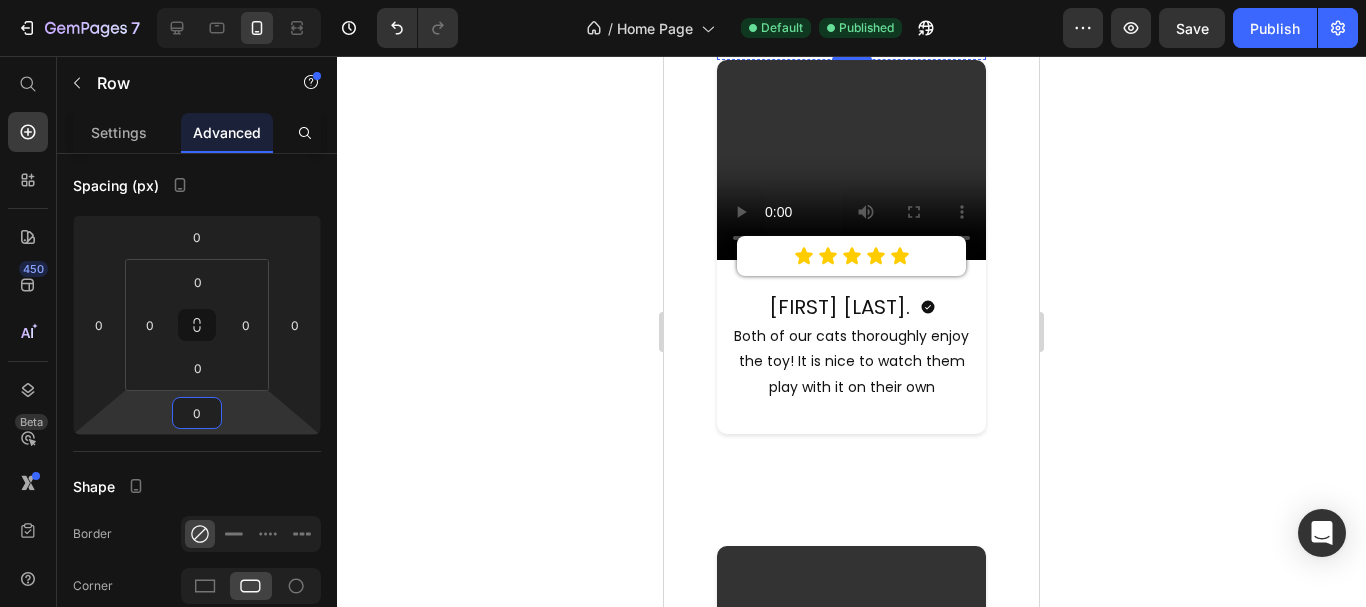 scroll, scrollTop: 4300, scrollLeft: 0, axis: vertical 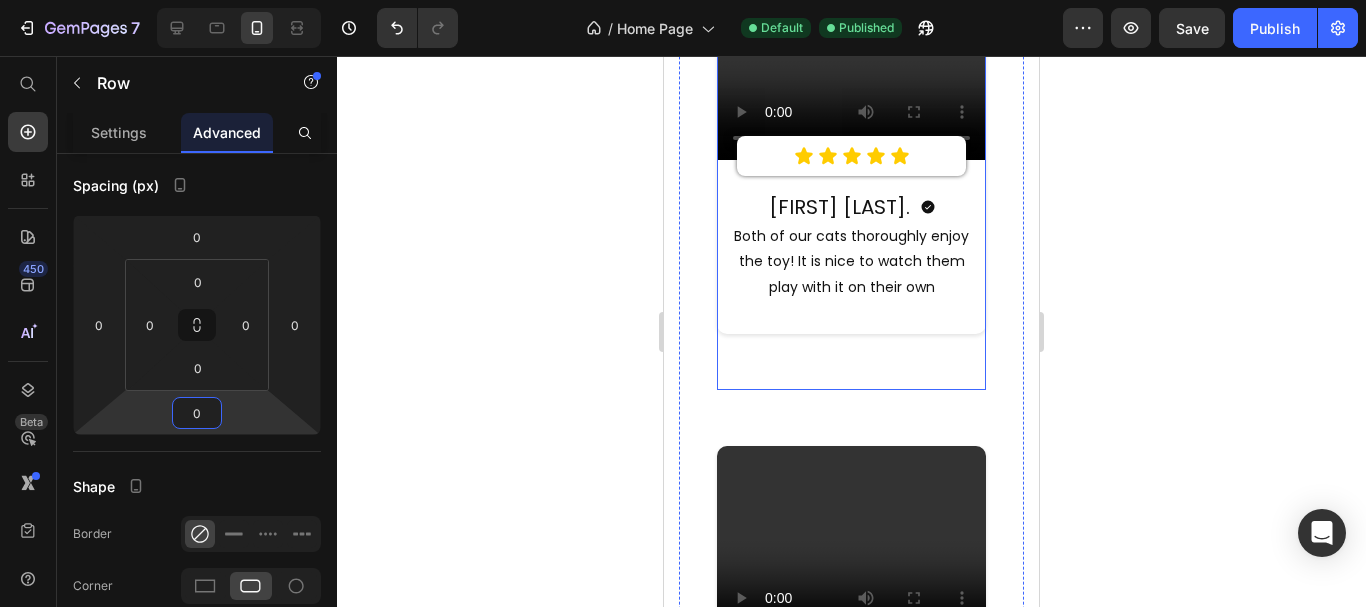 click on "Custom Code Icon Icon Icon Icon Icon Icon List [FIRST] [LAST]. Heading
Icon Row Both of our cats thoroughly enjoy the toy! It is nice to watch them play with it on their own Text block Row" at bounding box center (851, 175) 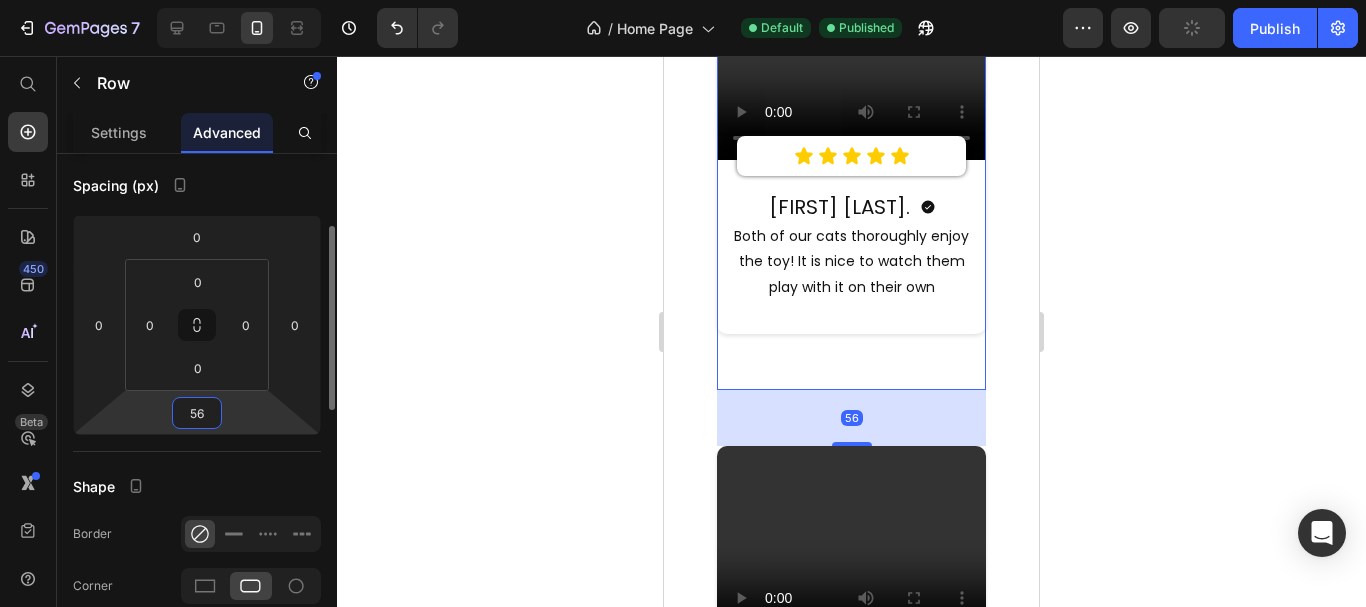 click on "56" at bounding box center (197, 413) 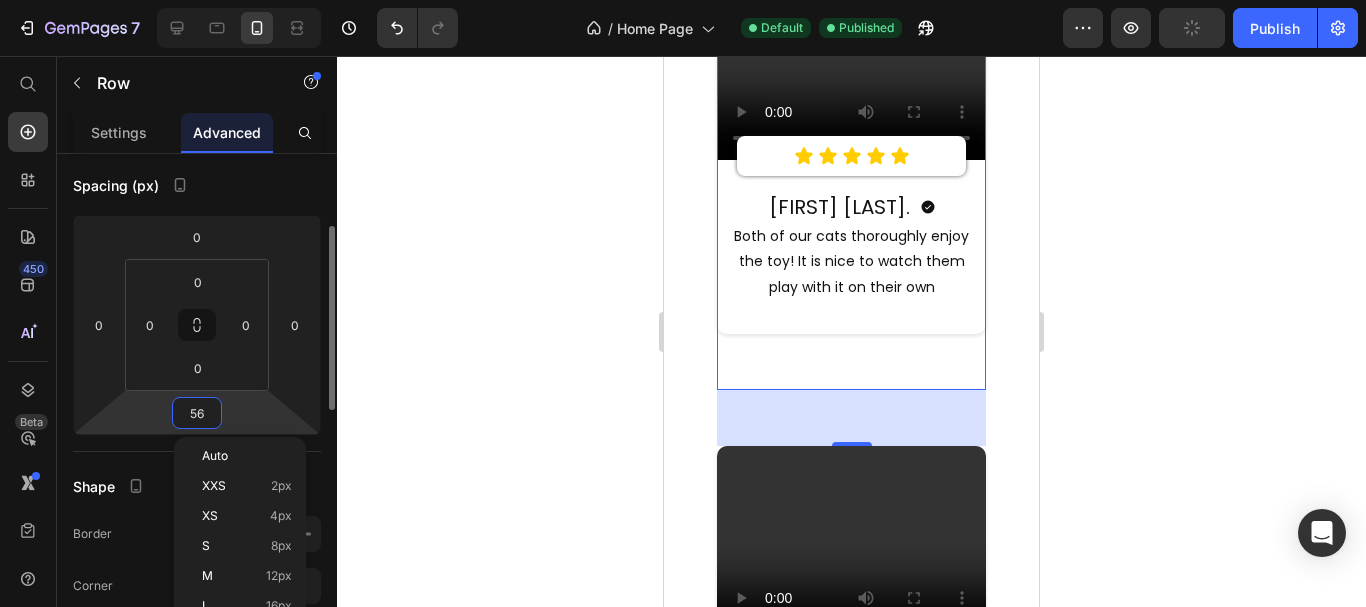 type on "0" 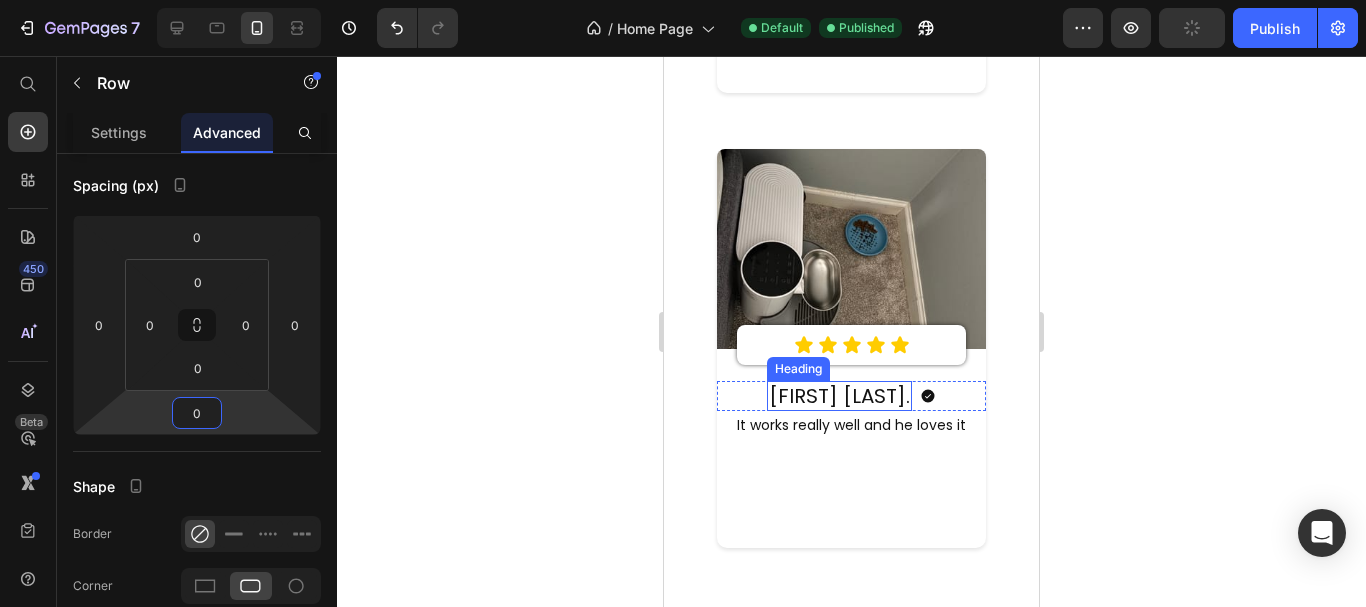 scroll, scrollTop: 5200, scrollLeft: 0, axis: vertical 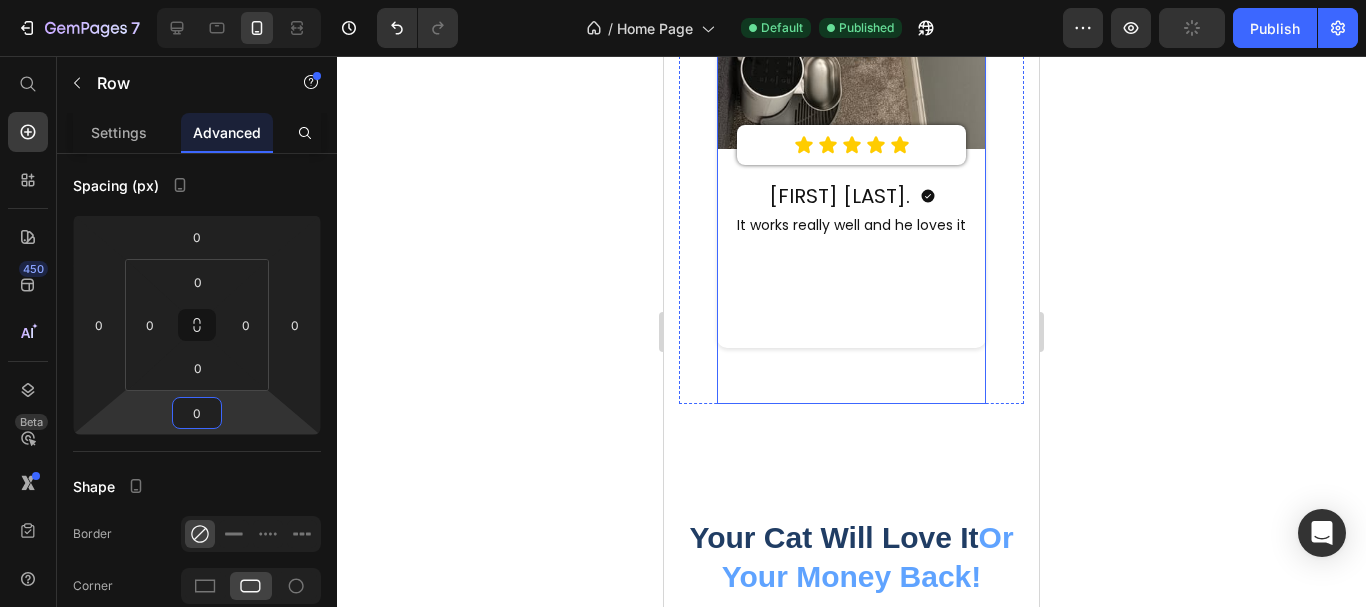 click on "Image Icon Icon Icon Icon Icon Icon List [FIRST] [LAST]. Heading
Icon Row It works really well and he loves it       Text block Row" at bounding box center [851, 176] 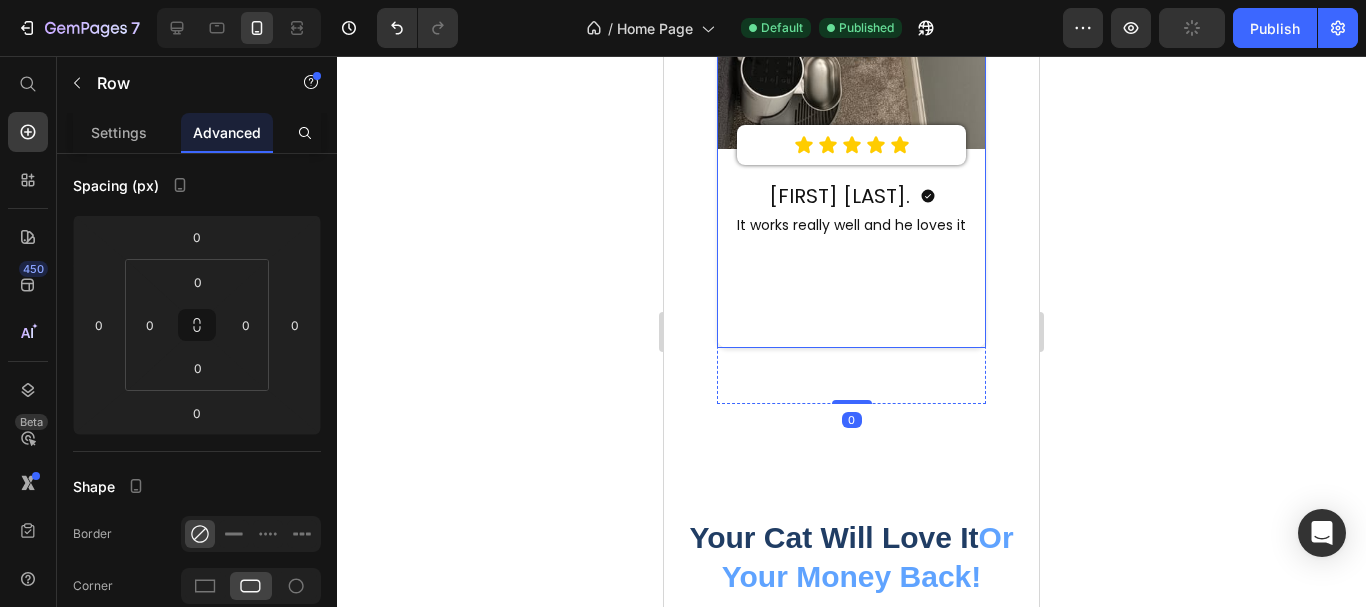 click on "Image Icon Icon Icon Icon Icon Icon List [FIRST] [LAST]. Heading
Icon Row It works really well and he loves it       Text block Row" at bounding box center (851, 148) 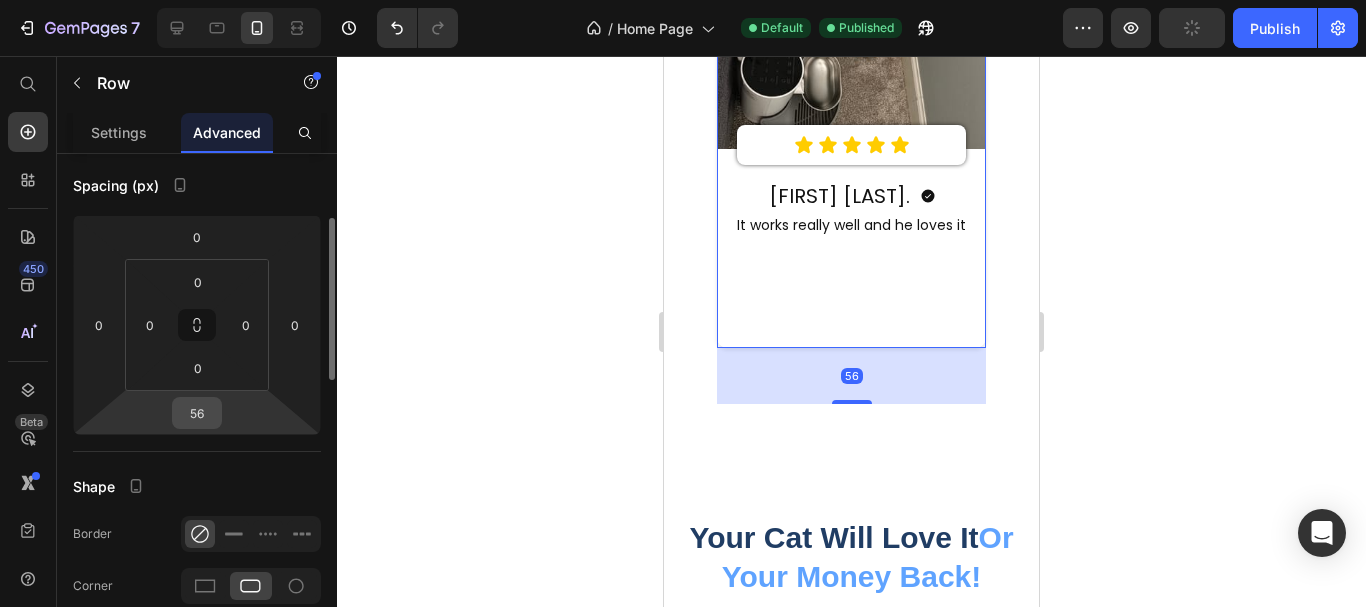 click on "56" at bounding box center (197, 413) 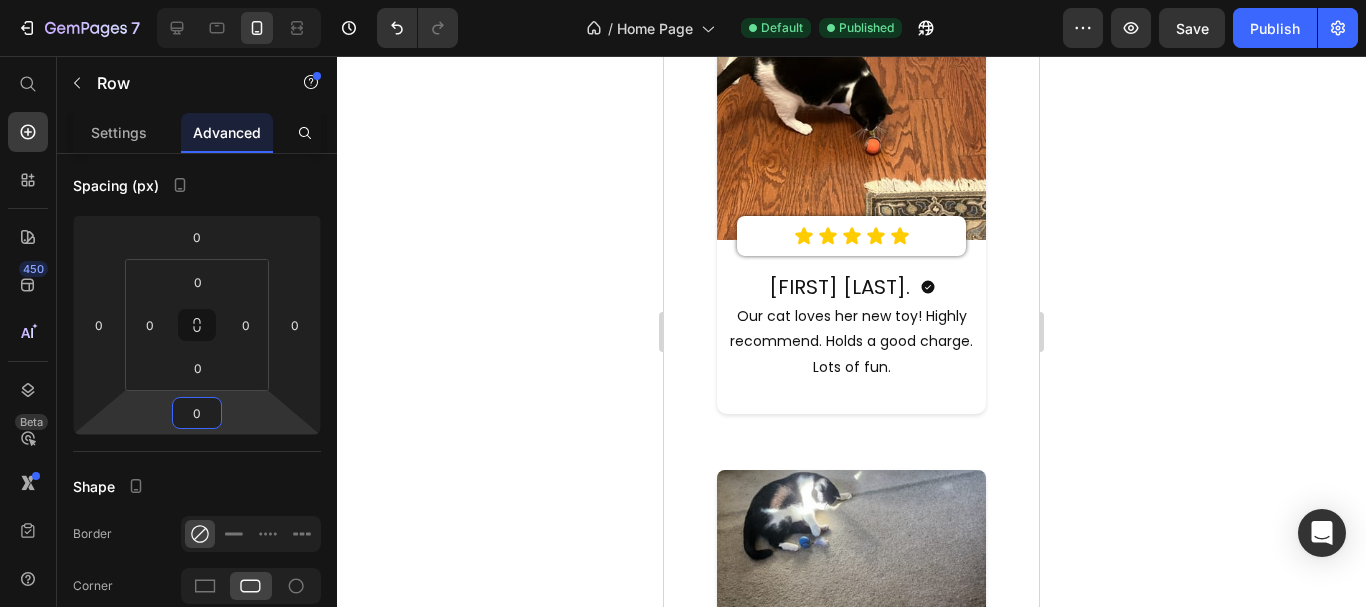 scroll, scrollTop: 2800, scrollLeft: 0, axis: vertical 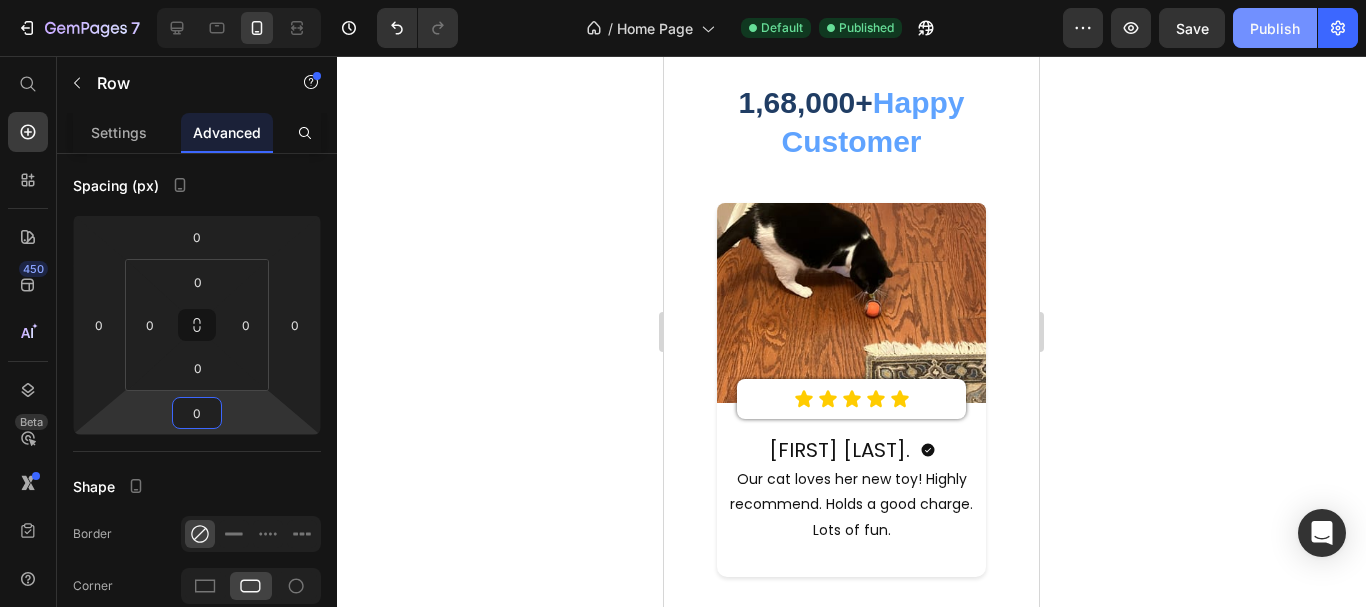type on "0" 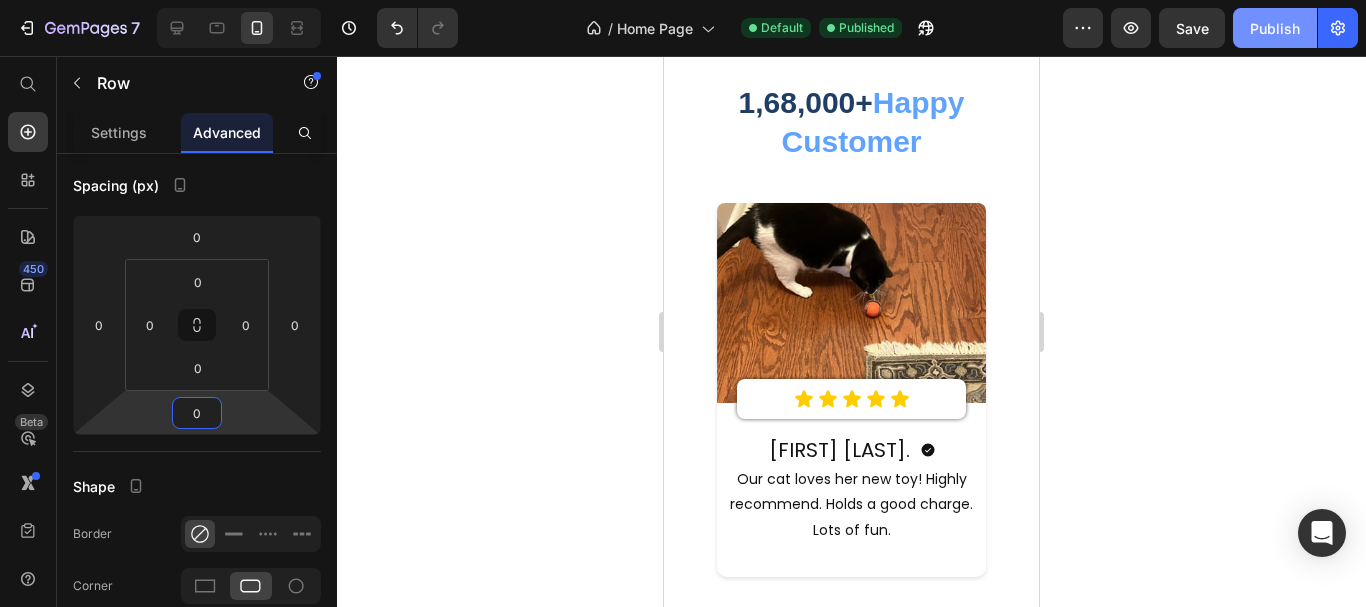 click on "Publish" at bounding box center (1275, 28) 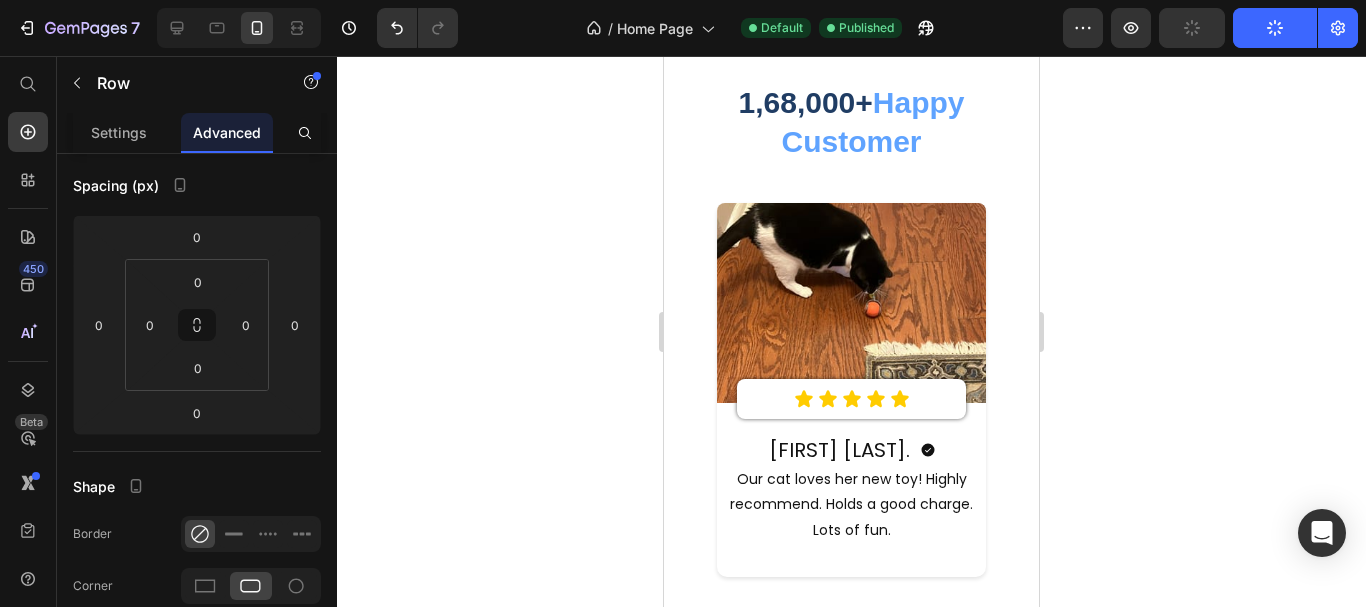 scroll, scrollTop: 0, scrollLeft: 0, axis: both 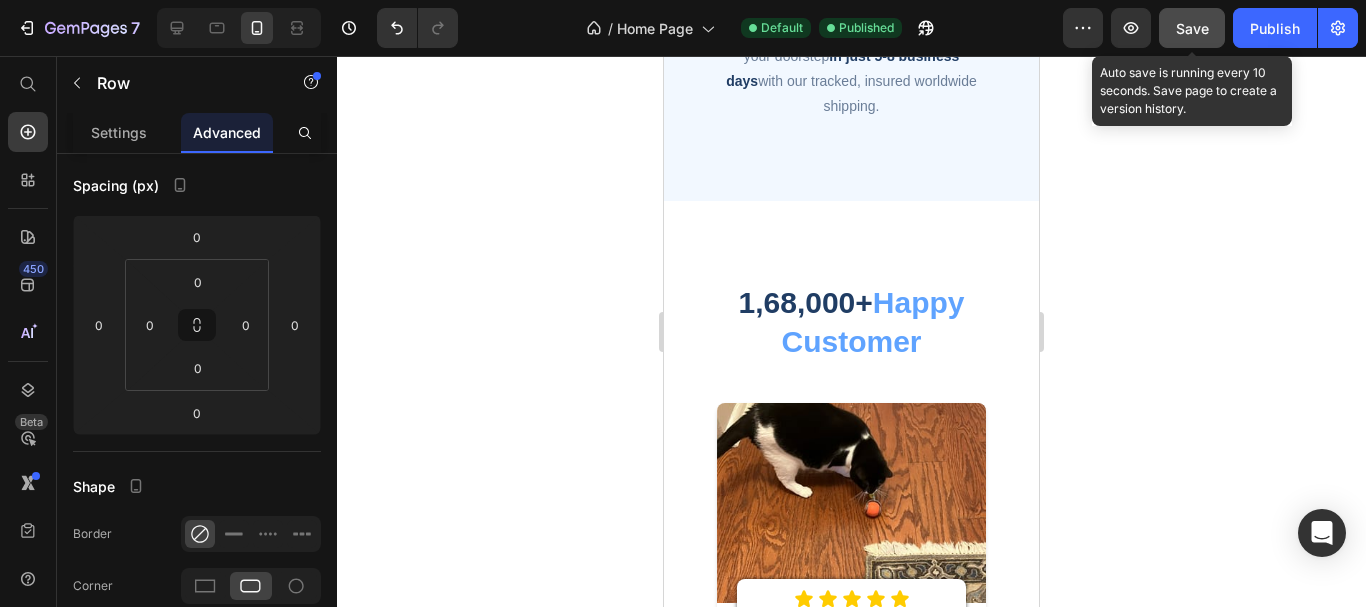 click on "Save" at bounding box center [1192, 28] 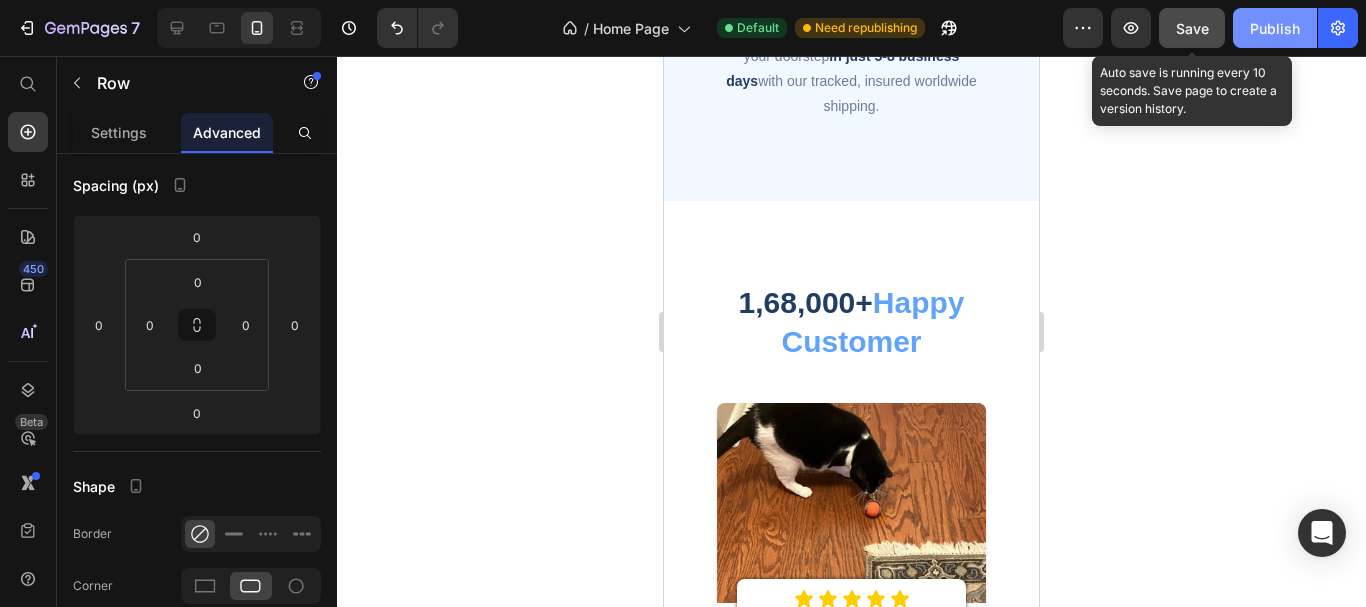 click on "Publish" at bounding box center [1275, 28] 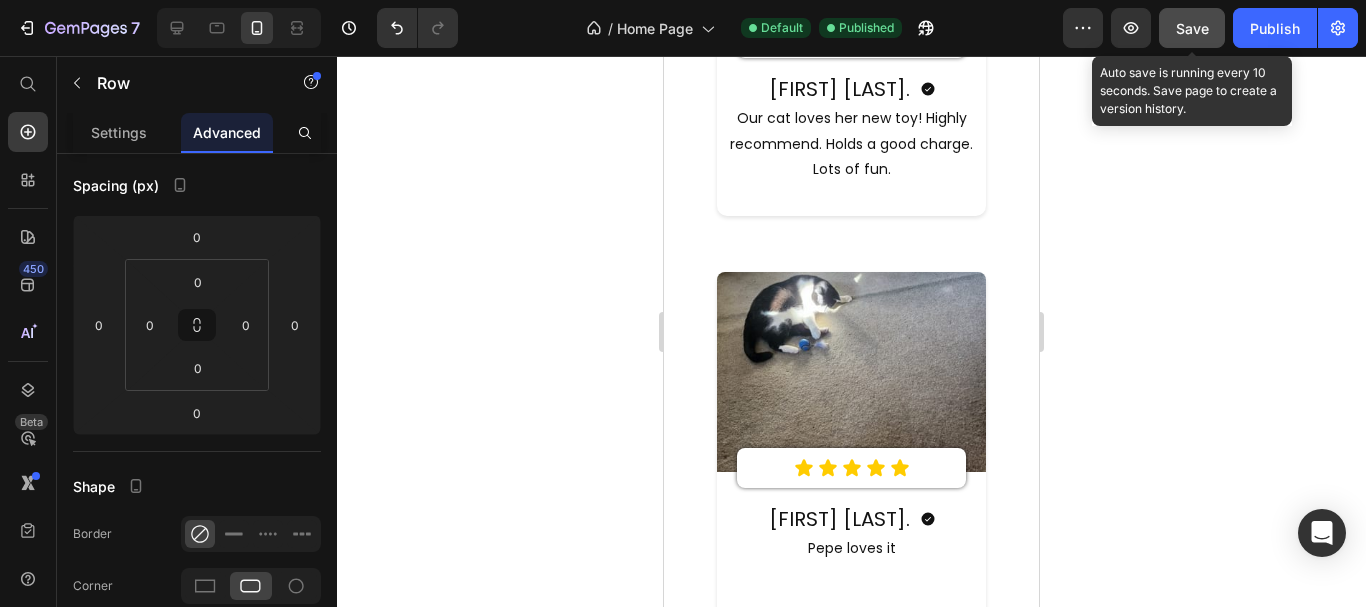 scroll, scrollTop: 3500, scrollLeft: 0, axis: vertical 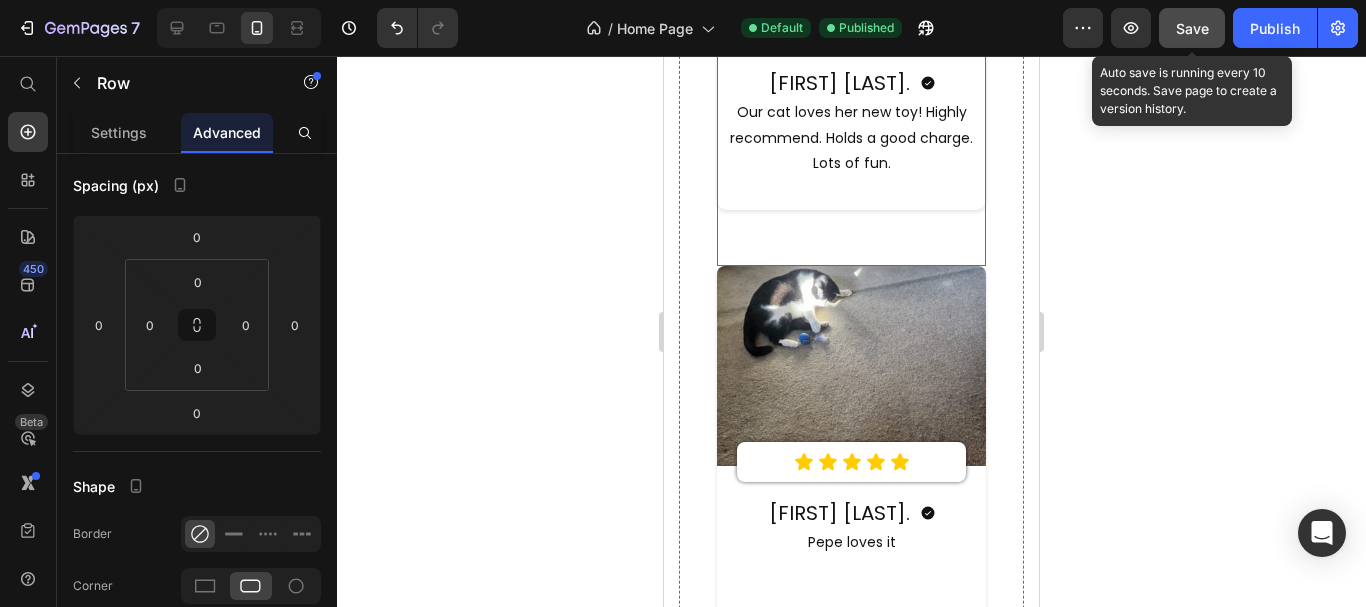 click on "Image Icon Icon Icon Icon Icon Icon List [FIRST] [LAST]. Heading
Icon Row Our cat loves her new toy! Highly recommend. Holds a good charge. Lots of fun. Text block Row" at bounding box center (851, 51) 